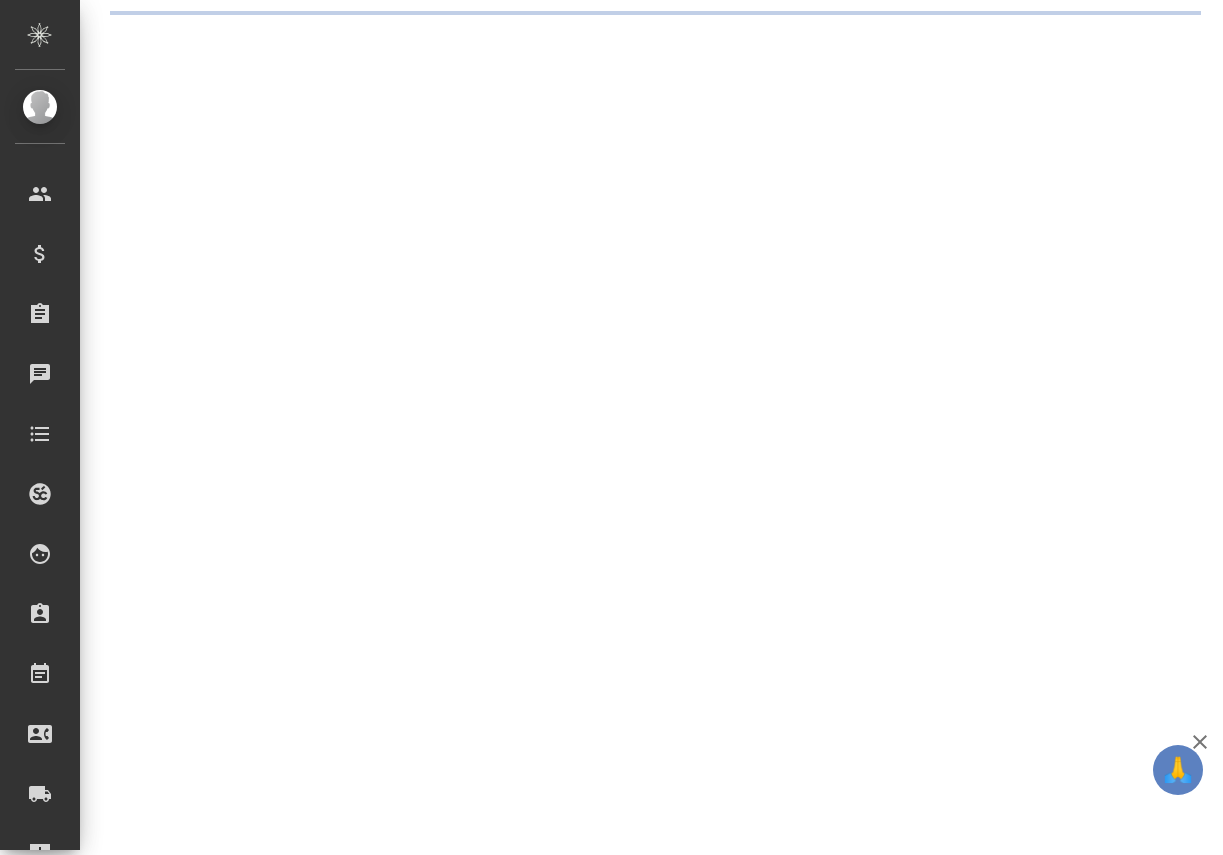 scroll, scrollTop: 0, scrollLeft: 0, axis: both 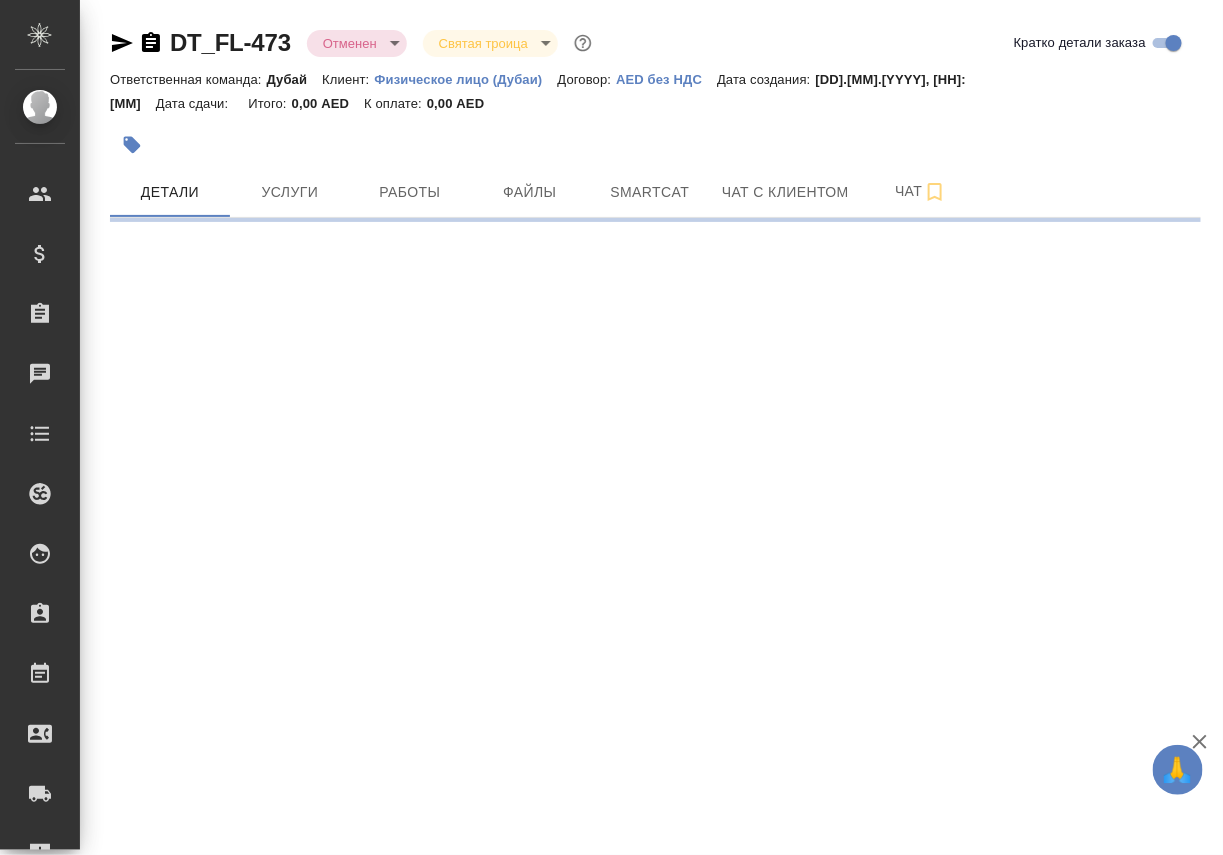 select on "RU" 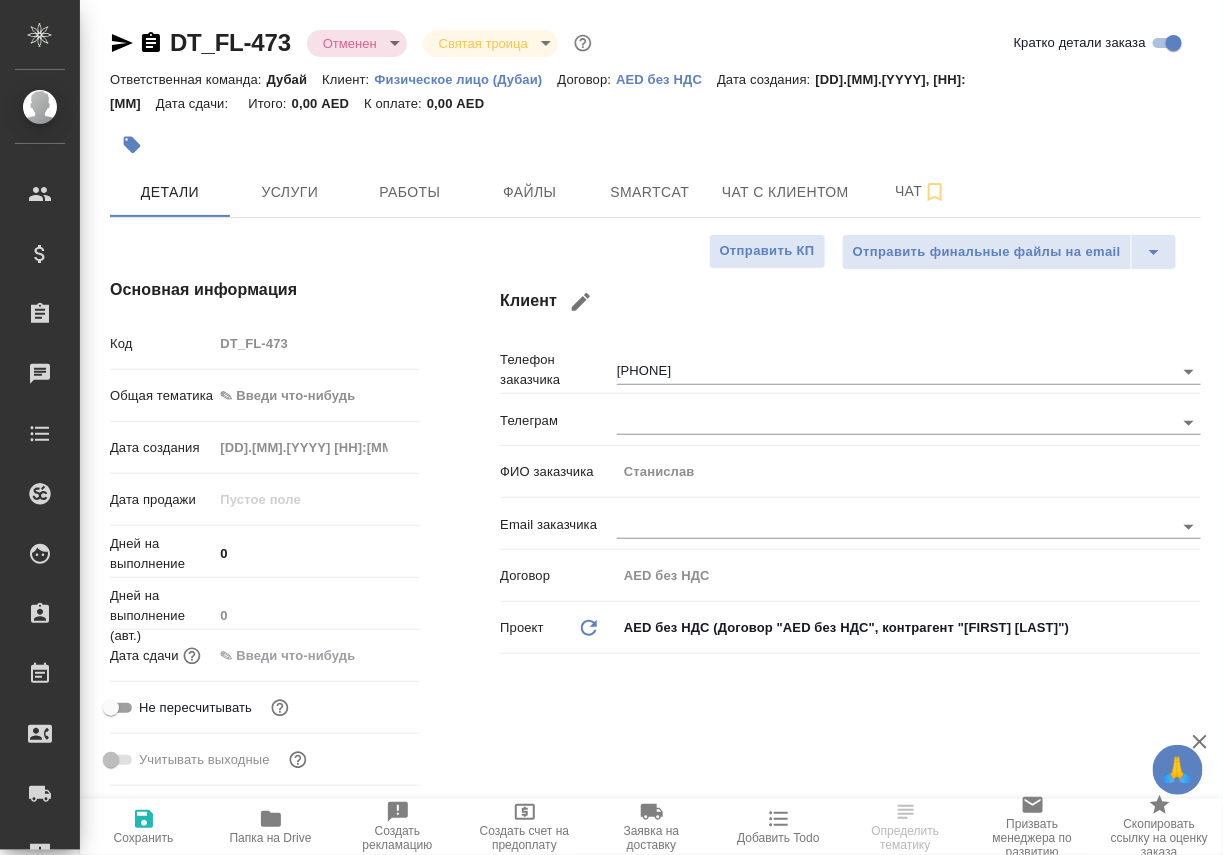 type on "Касаткина Александра" 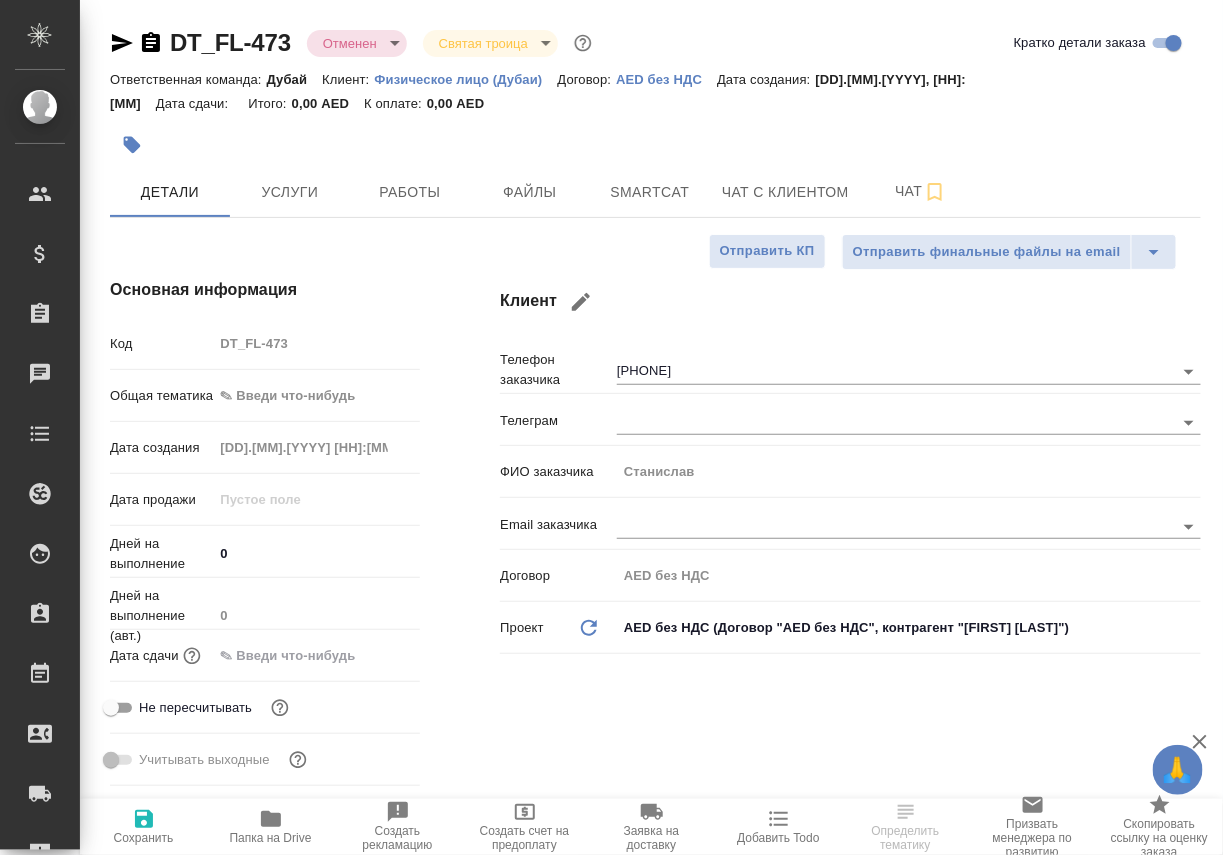 type on "x" 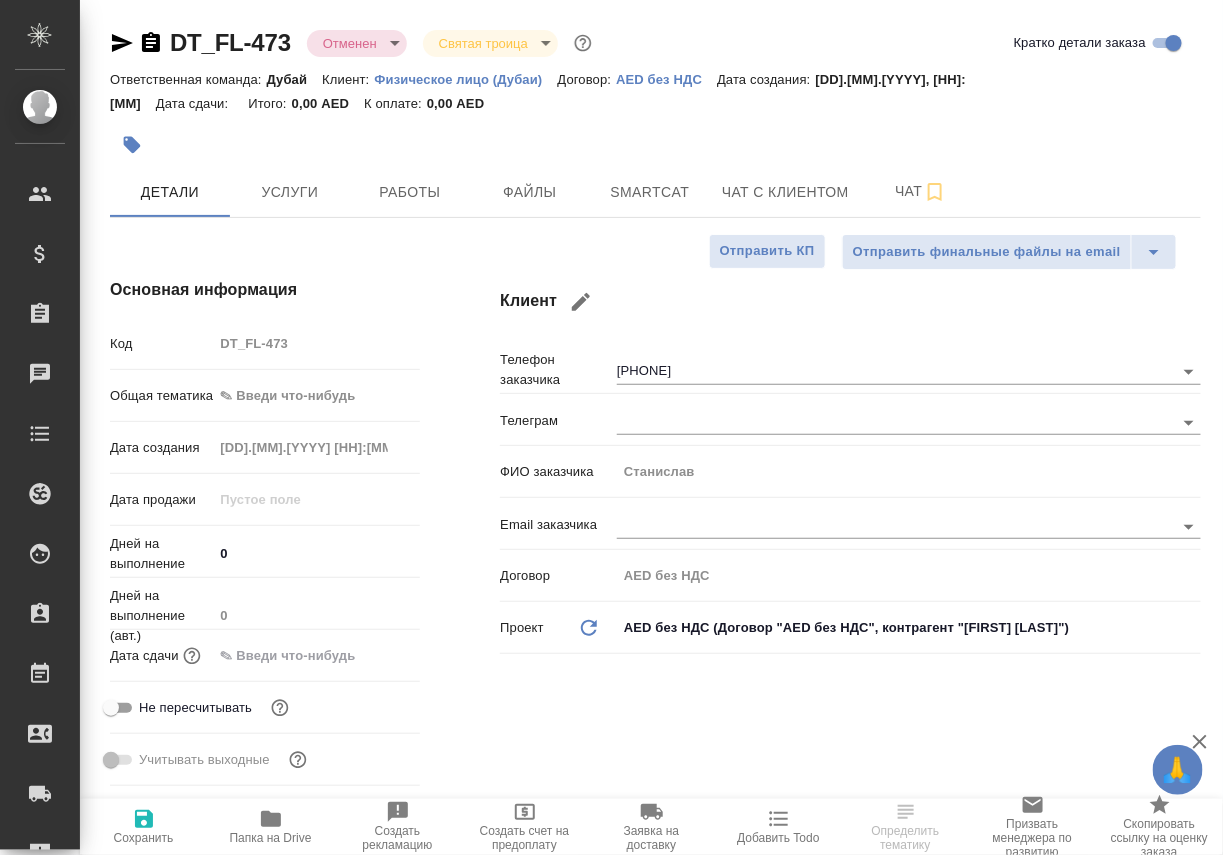 type on "x" 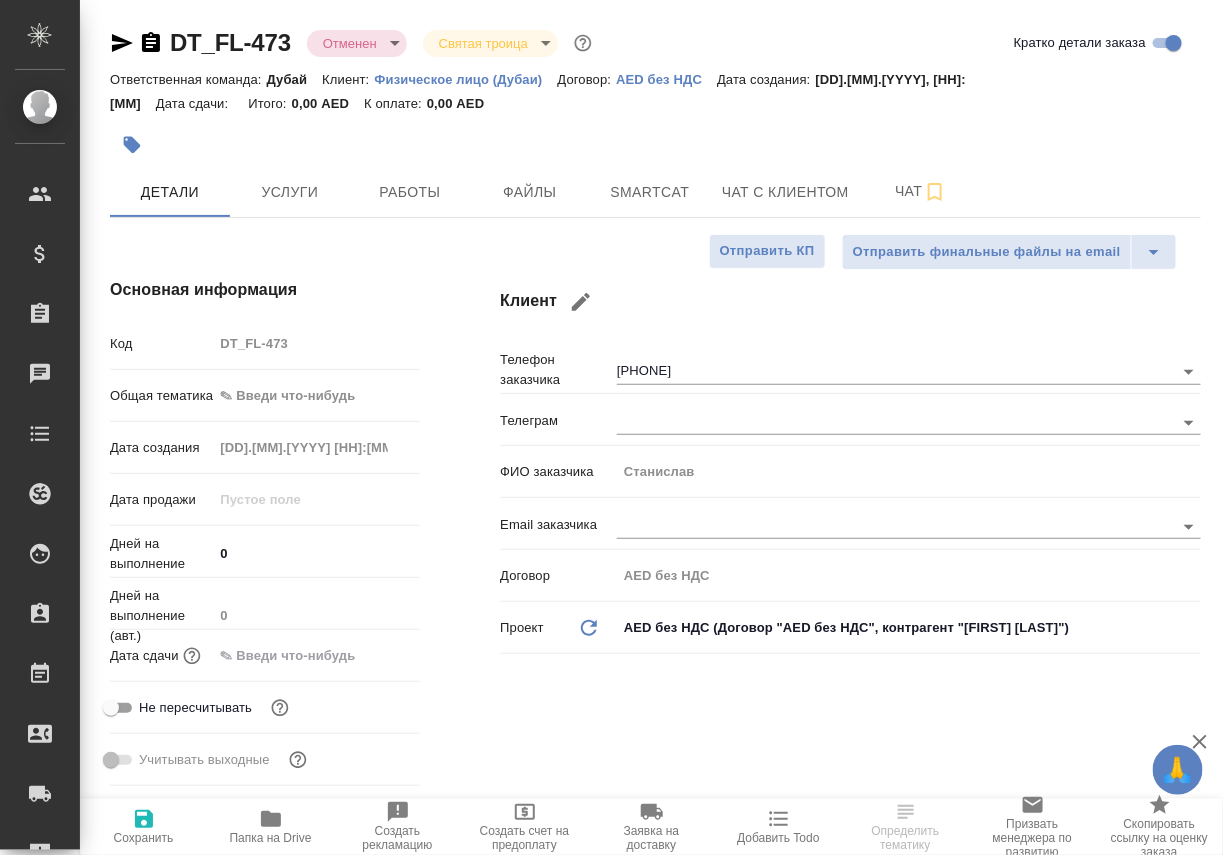 type on "x" 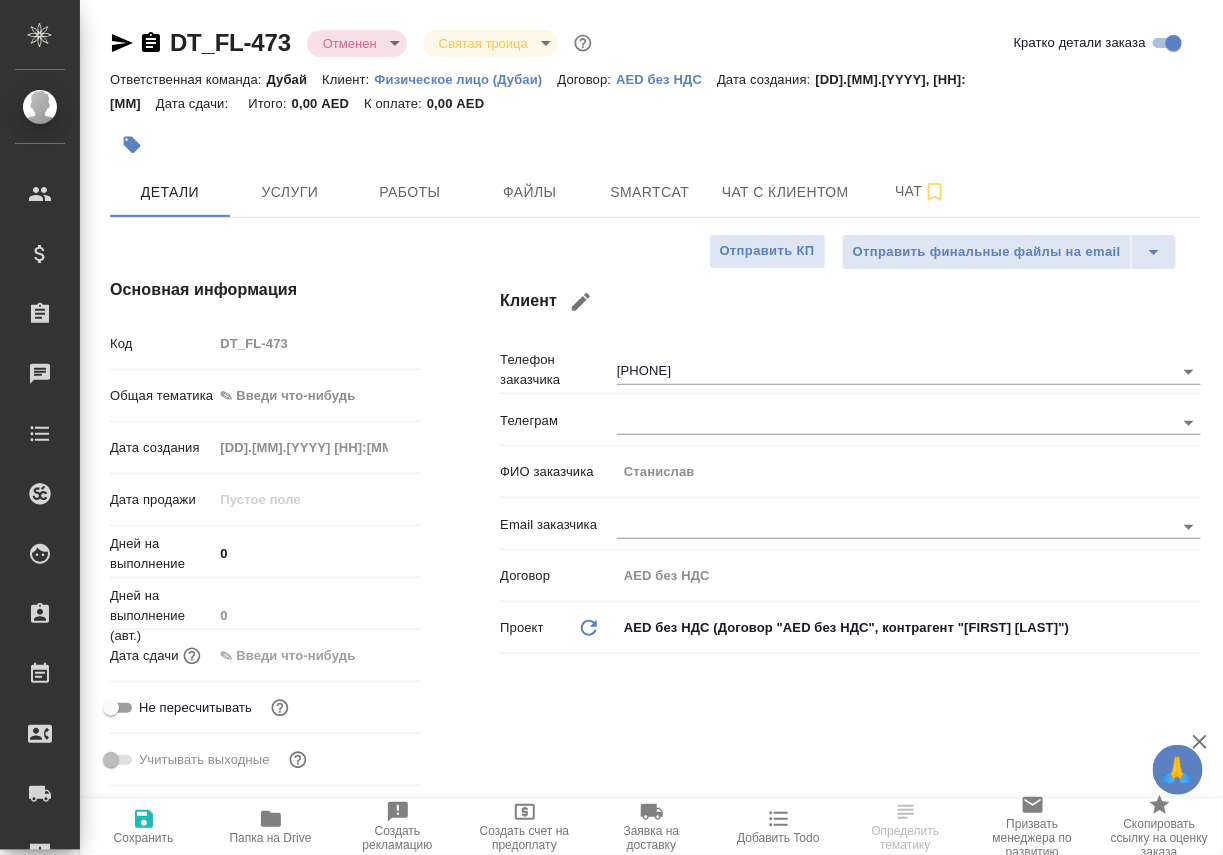 type on "x" 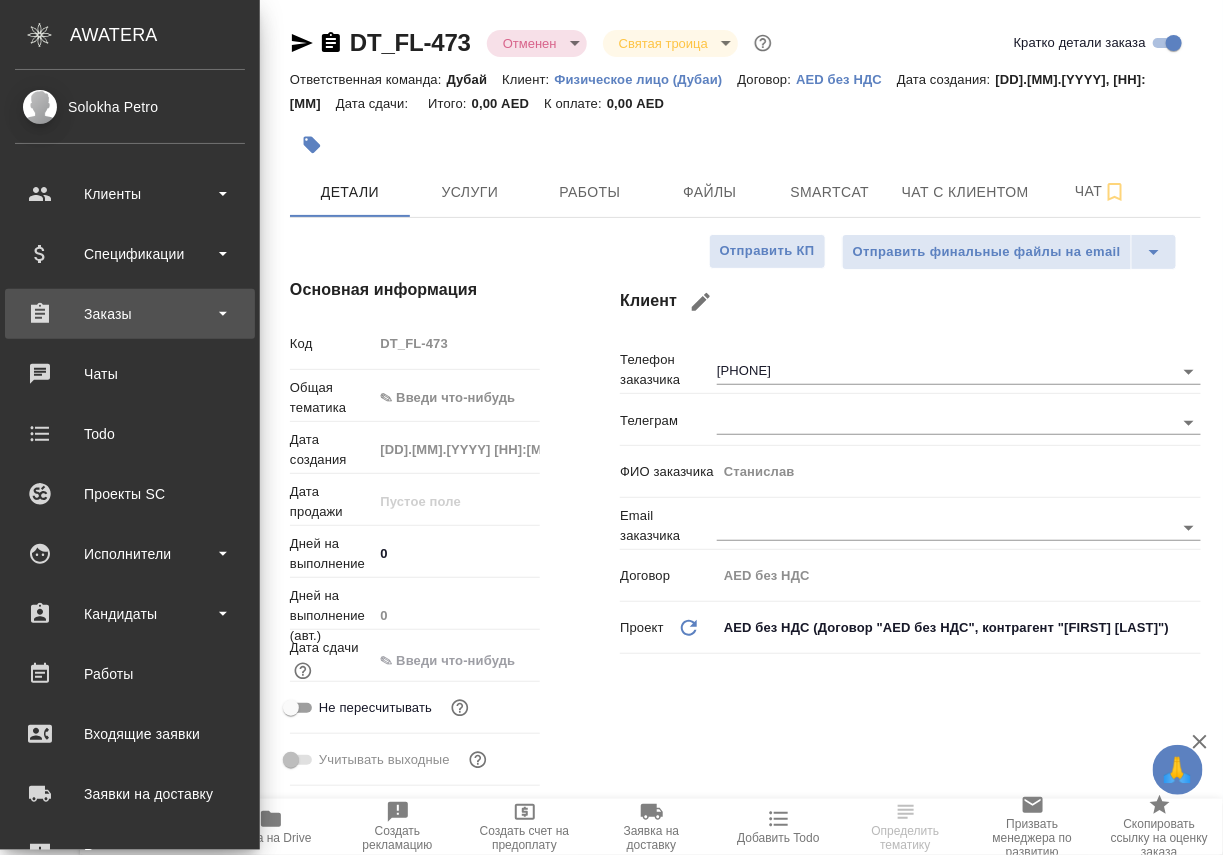 click on "Заказы" at bounding box center (130, 314) 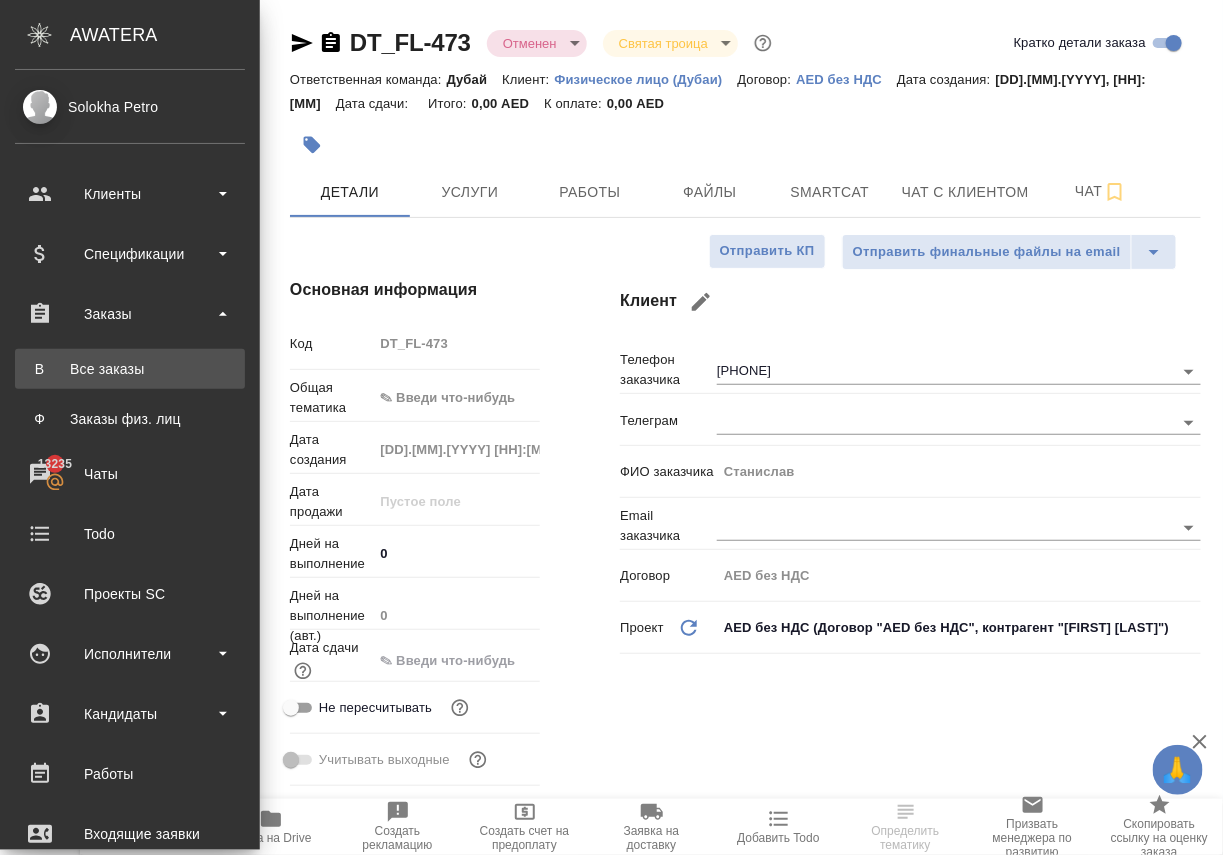 click on "Все заказы" at bounding box center [130, 369] 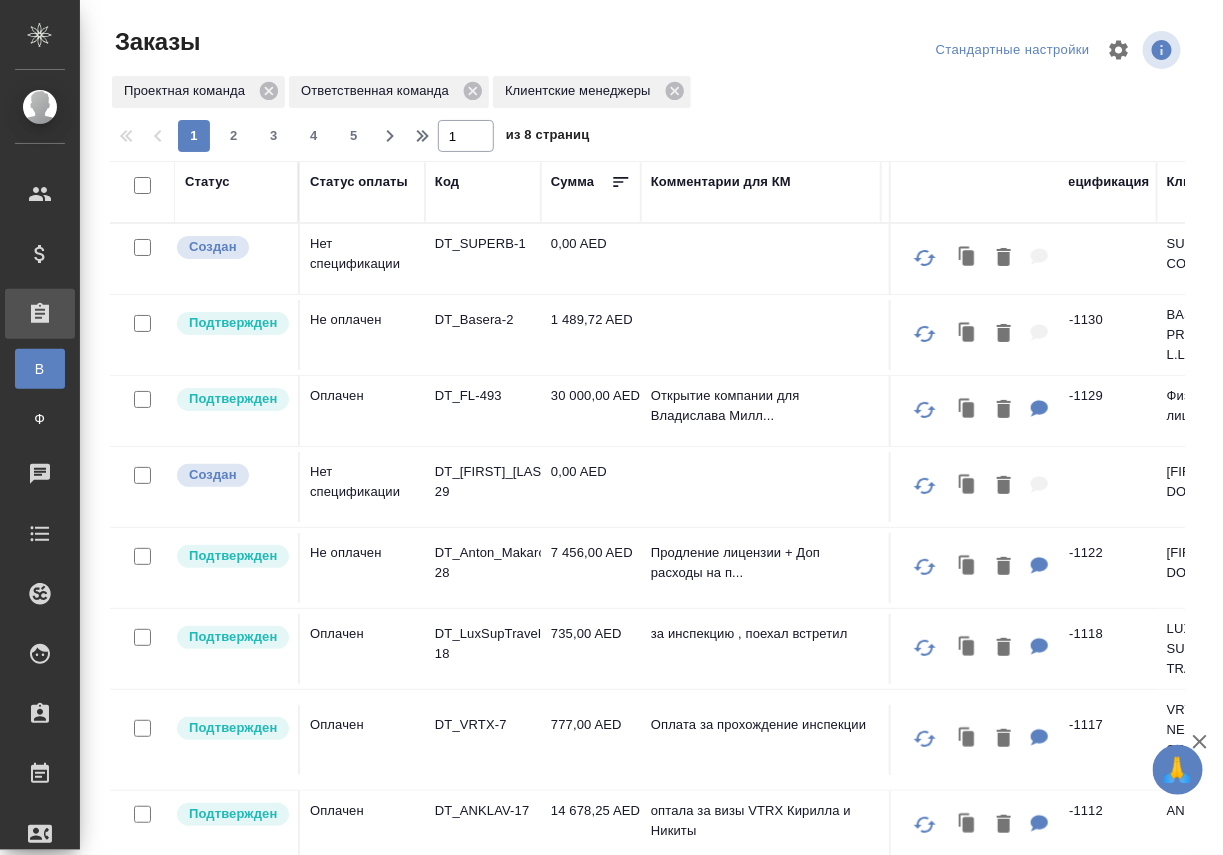 scroll, scrollTop: 0, scrollLeft: 0, axis: both 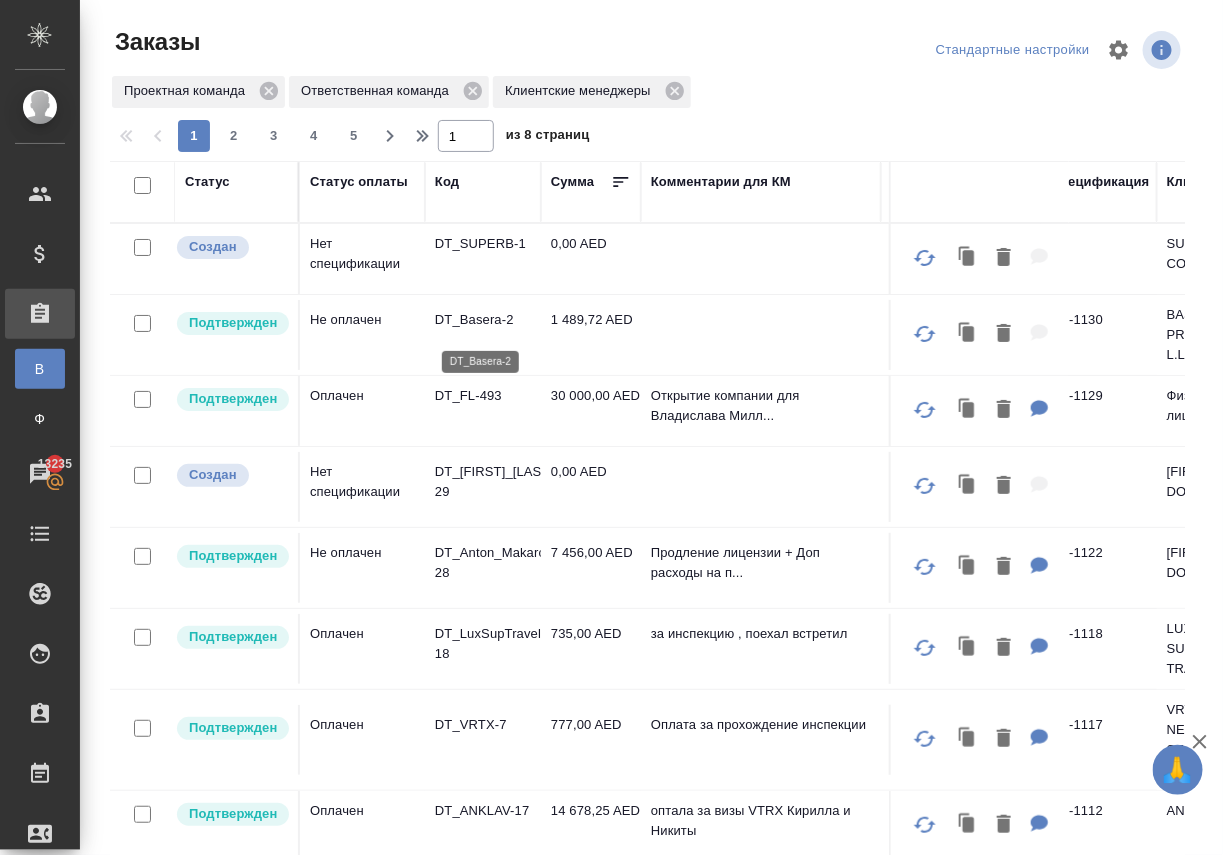 click on "DT_Basera-2" at bounding box center [483, 320] 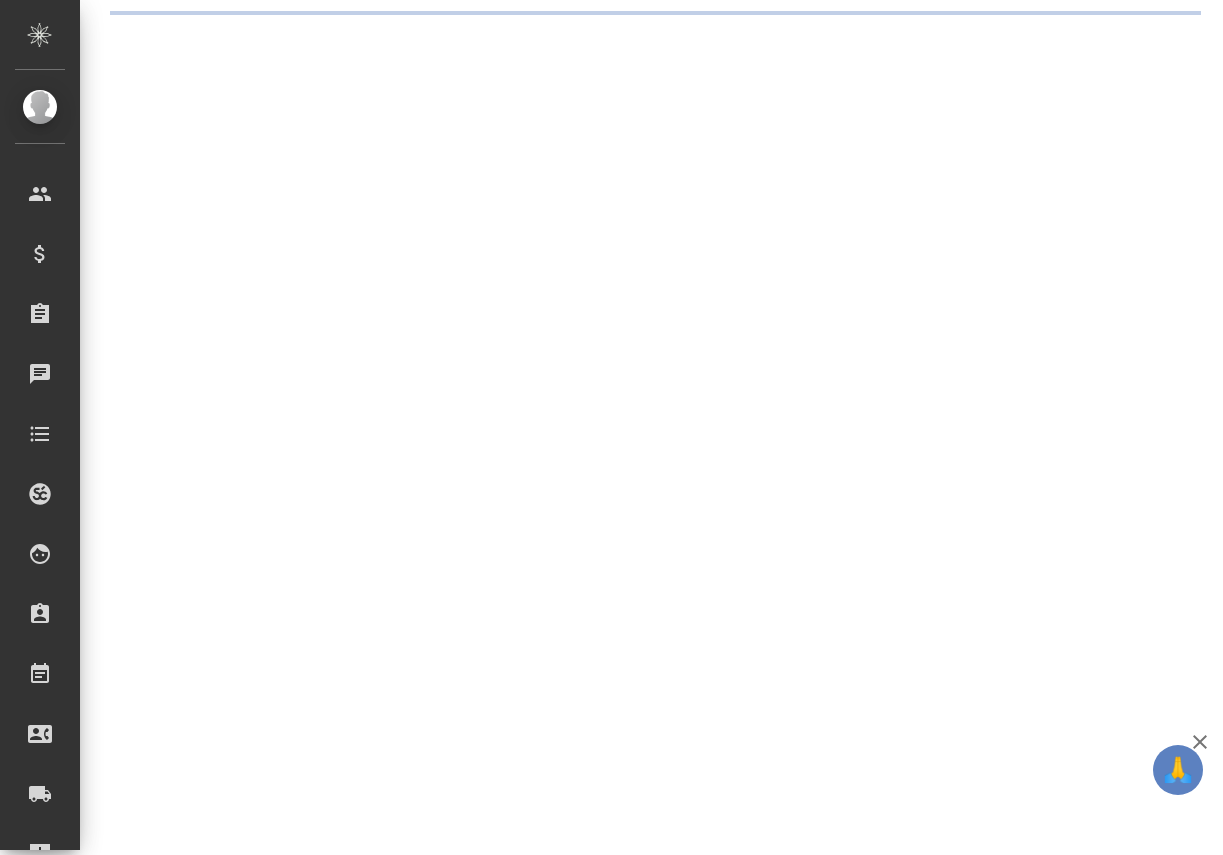 scroll, scrollTop: 0, scrollLeft: 0, axis: both 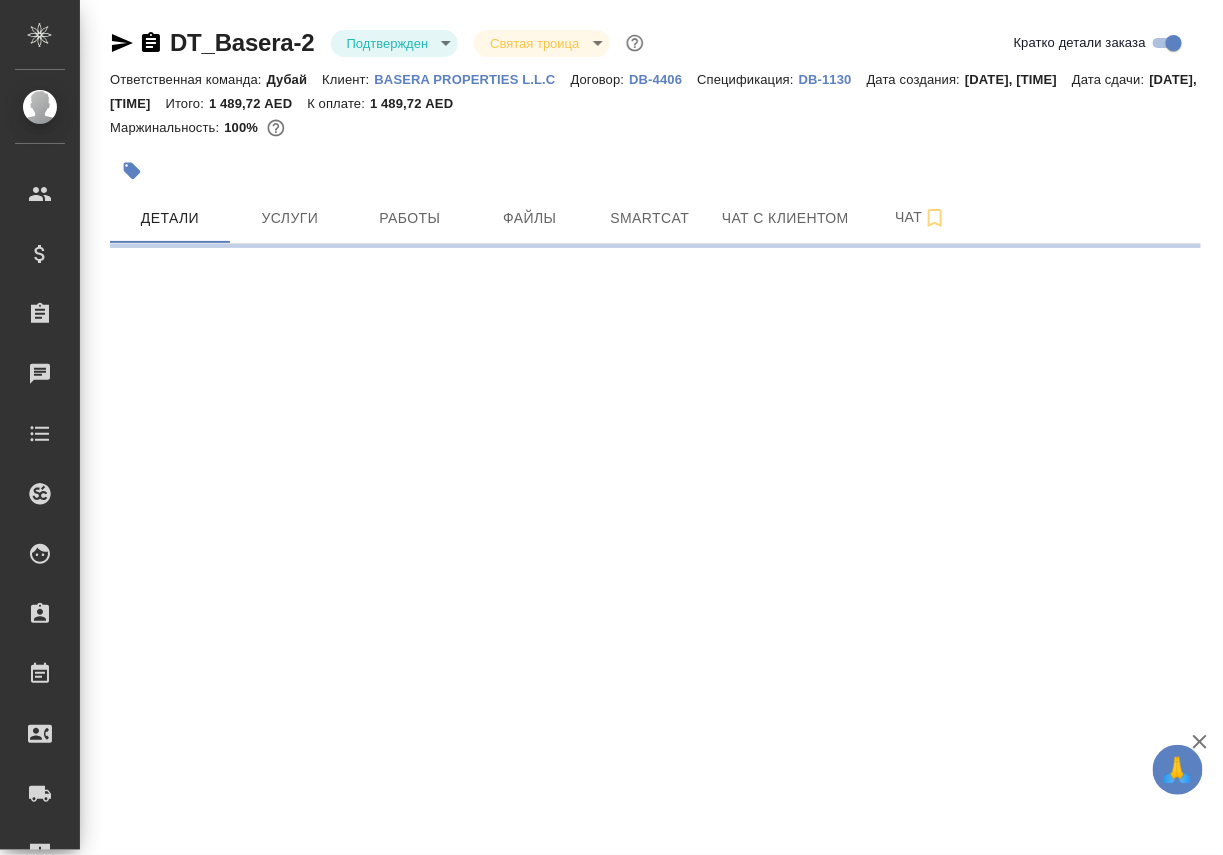 select on "RU" 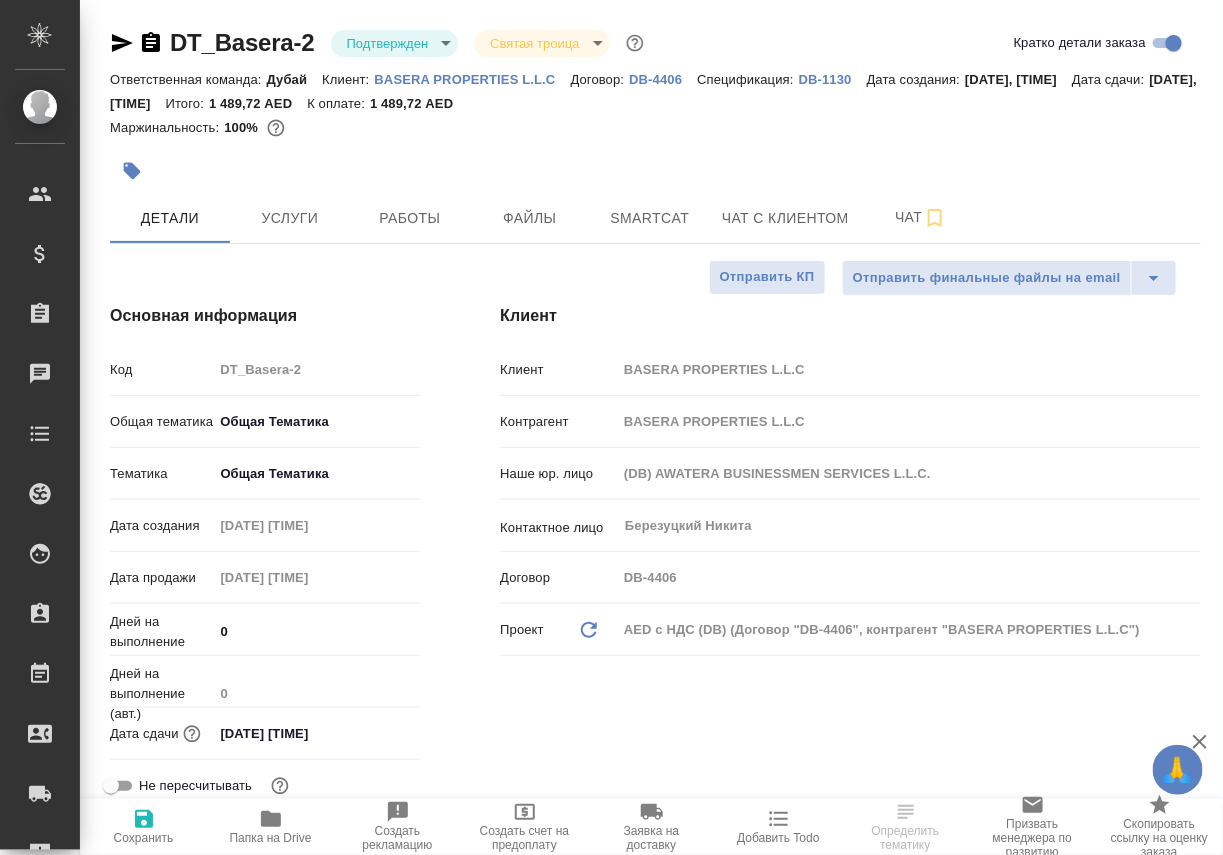 type on "x" 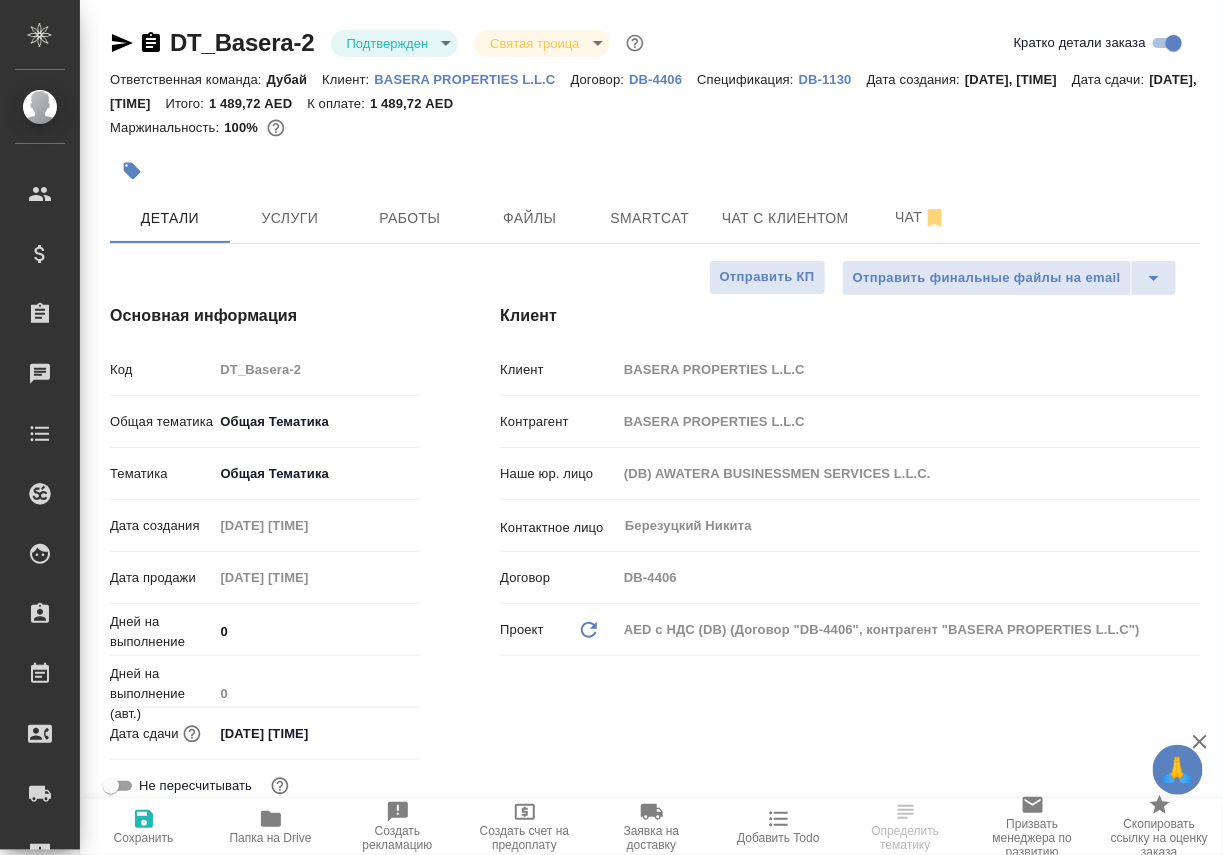 type on "x" 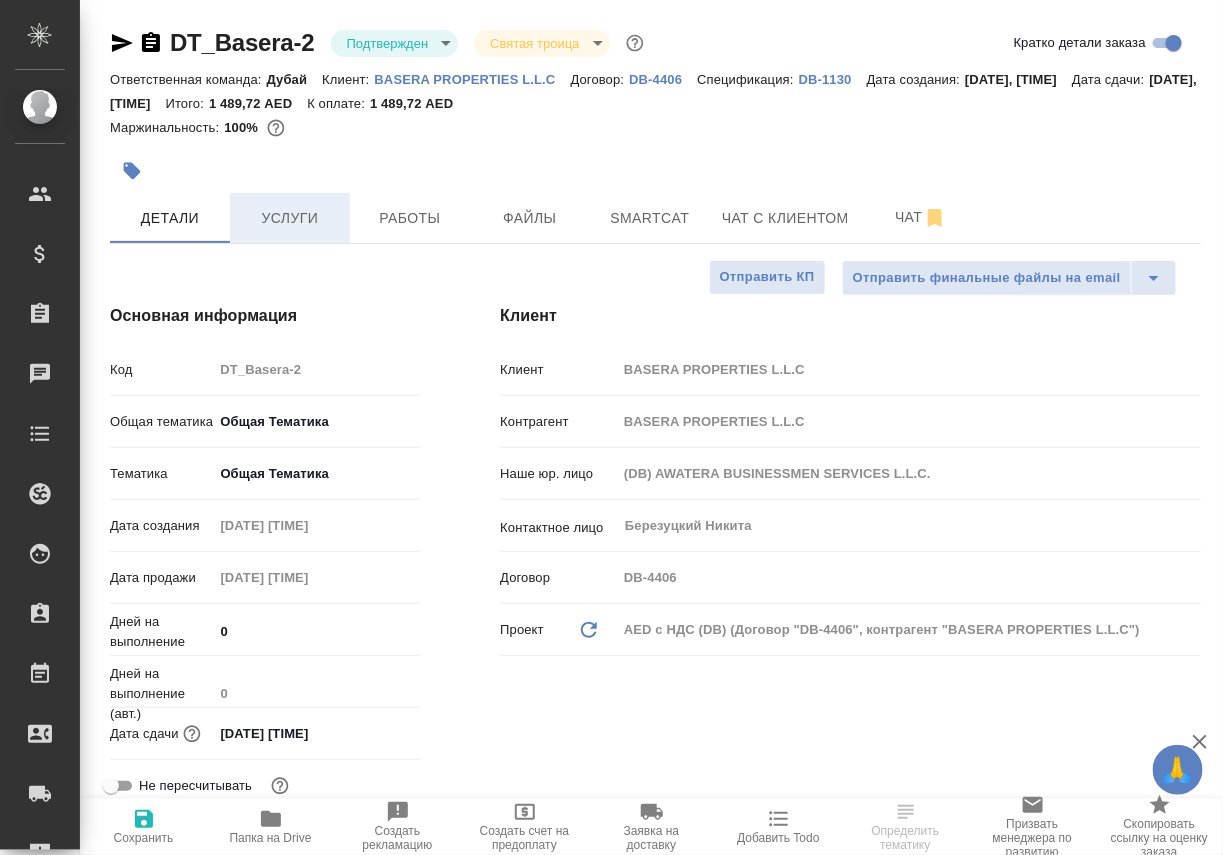 click on "Услуги" at bounding box center (290, 218) 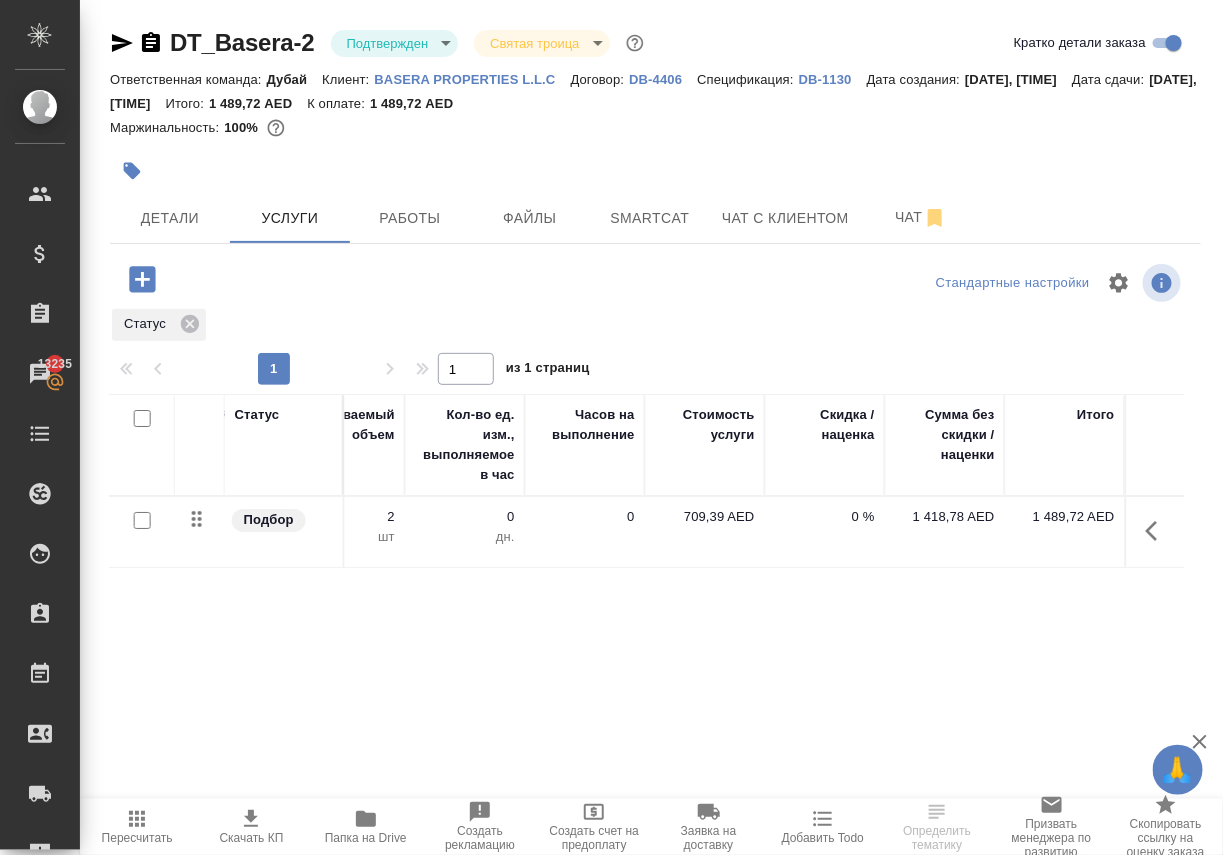 scroll, scrollTop: 0, scrollLeft: 809, axis: horizontal 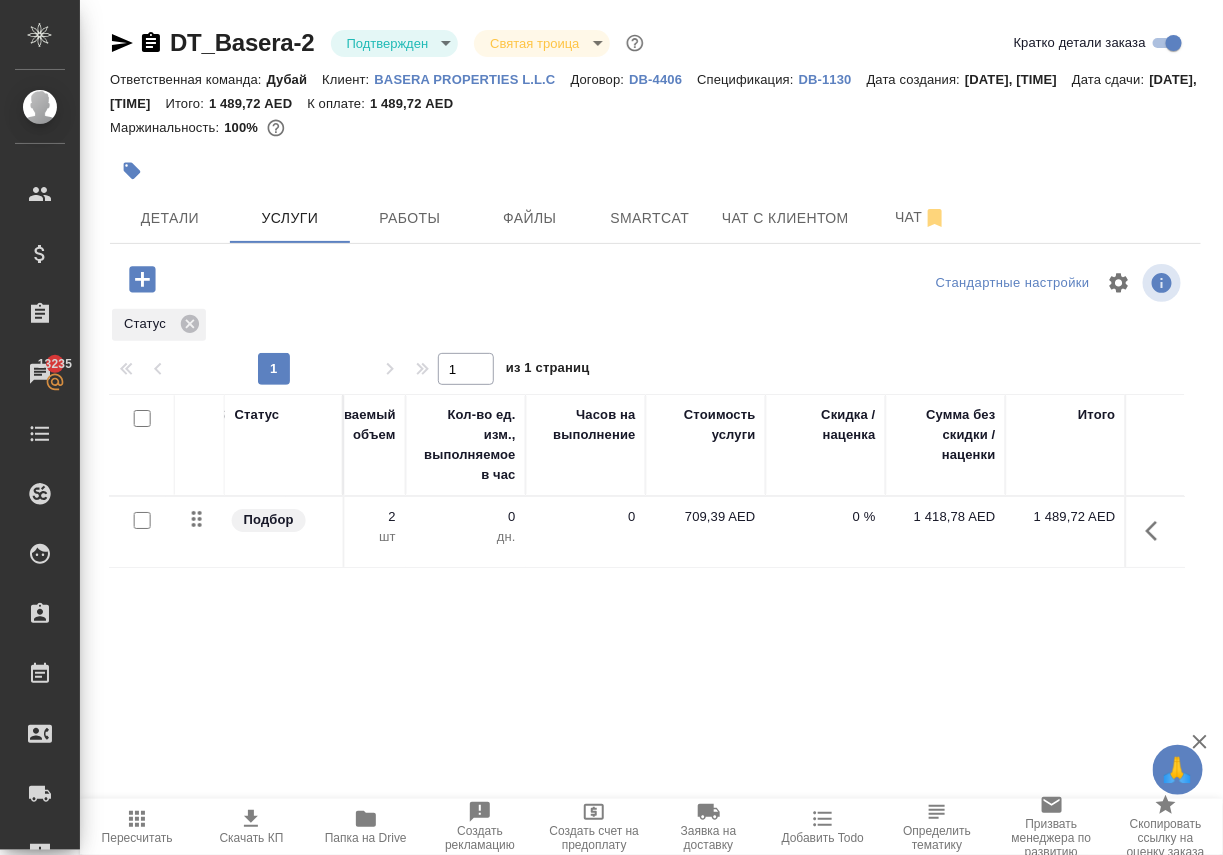 type 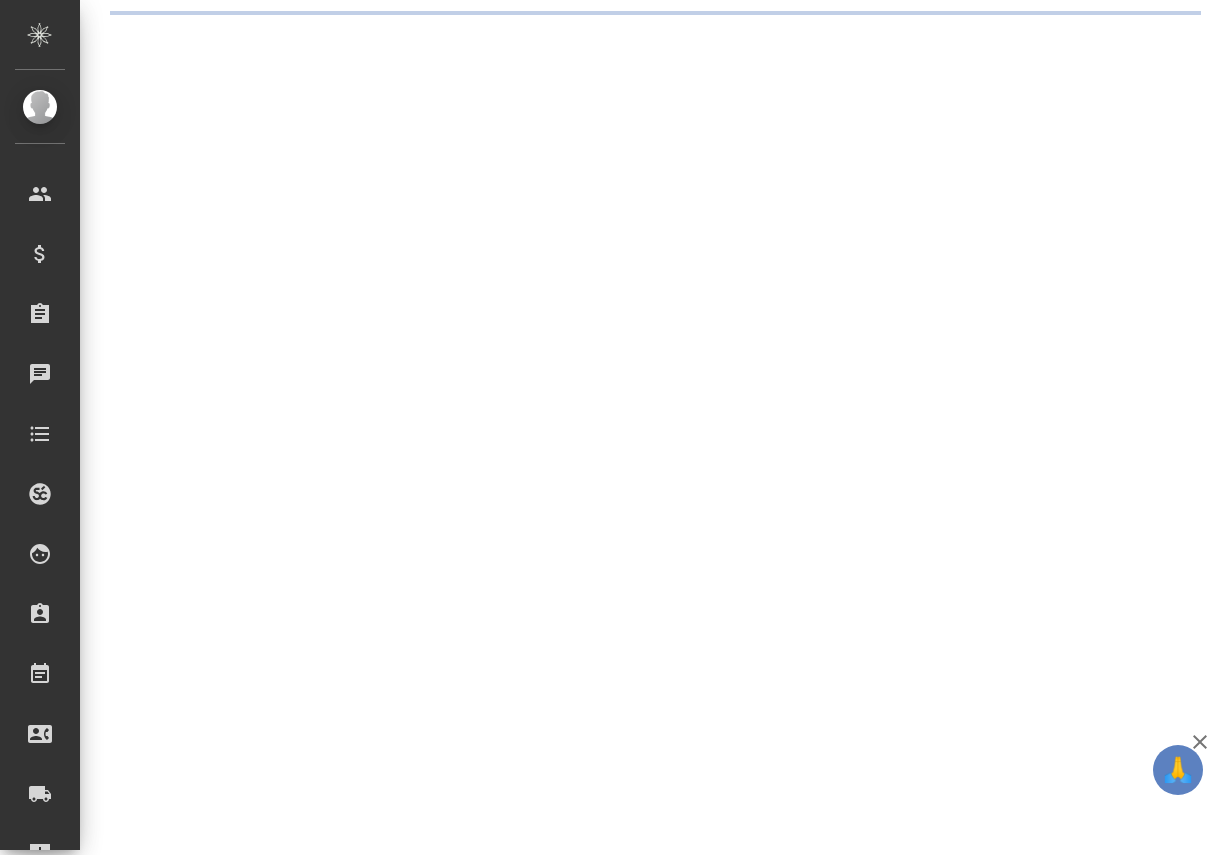 scroll, scrollTop: 0, scrollLeft: 0, axis: both 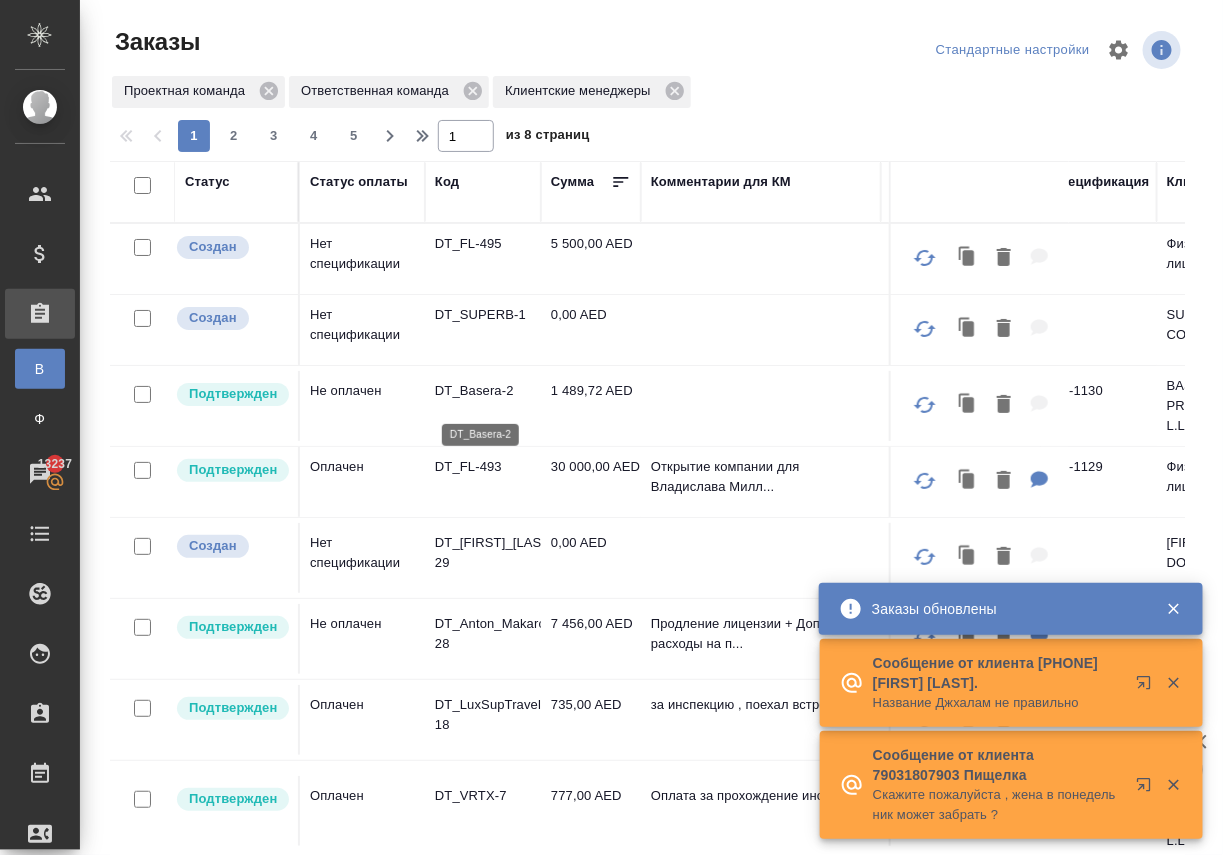 click on "DT_Basera-2" at bounding box center [483, 391] 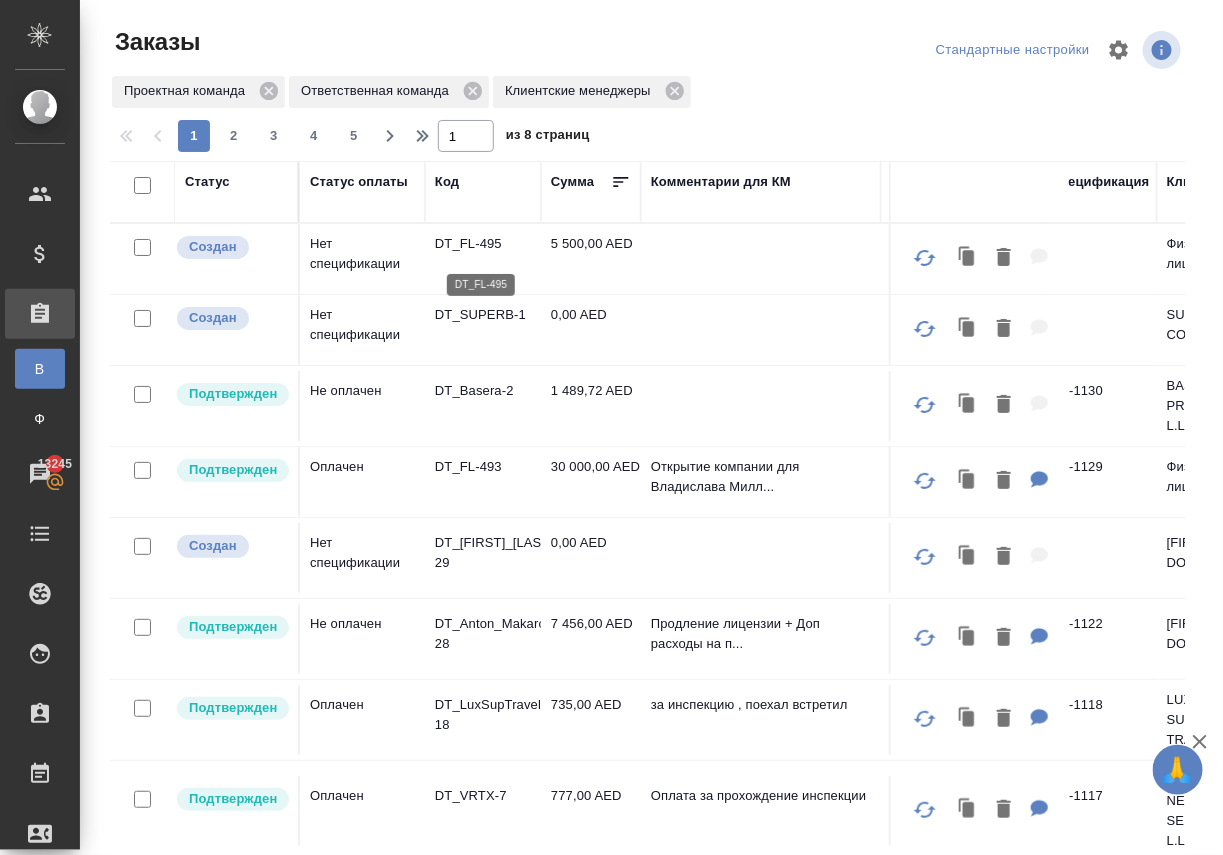 click on "DT_FL-495" at bounding box center (483, 244) 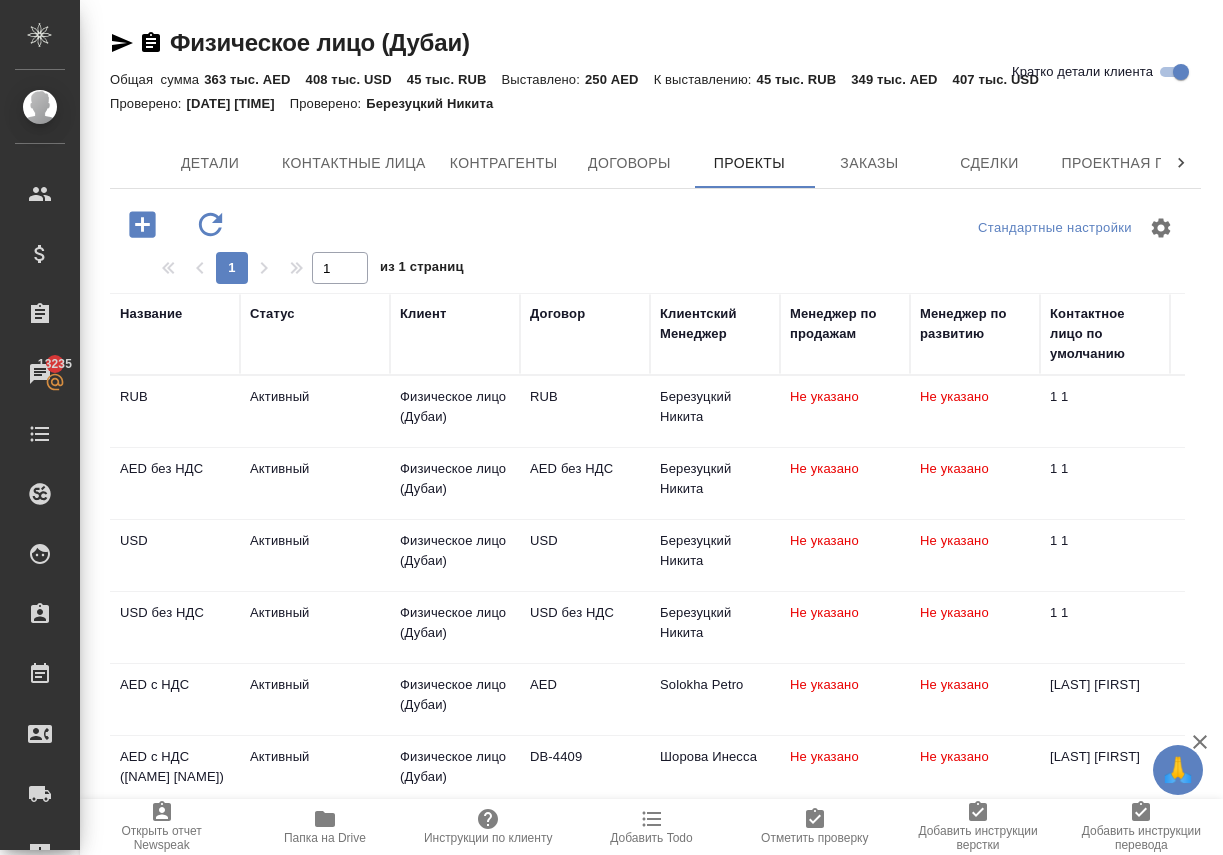 scroll, scrollTop: 0, scrollLeft: 0, axis: both 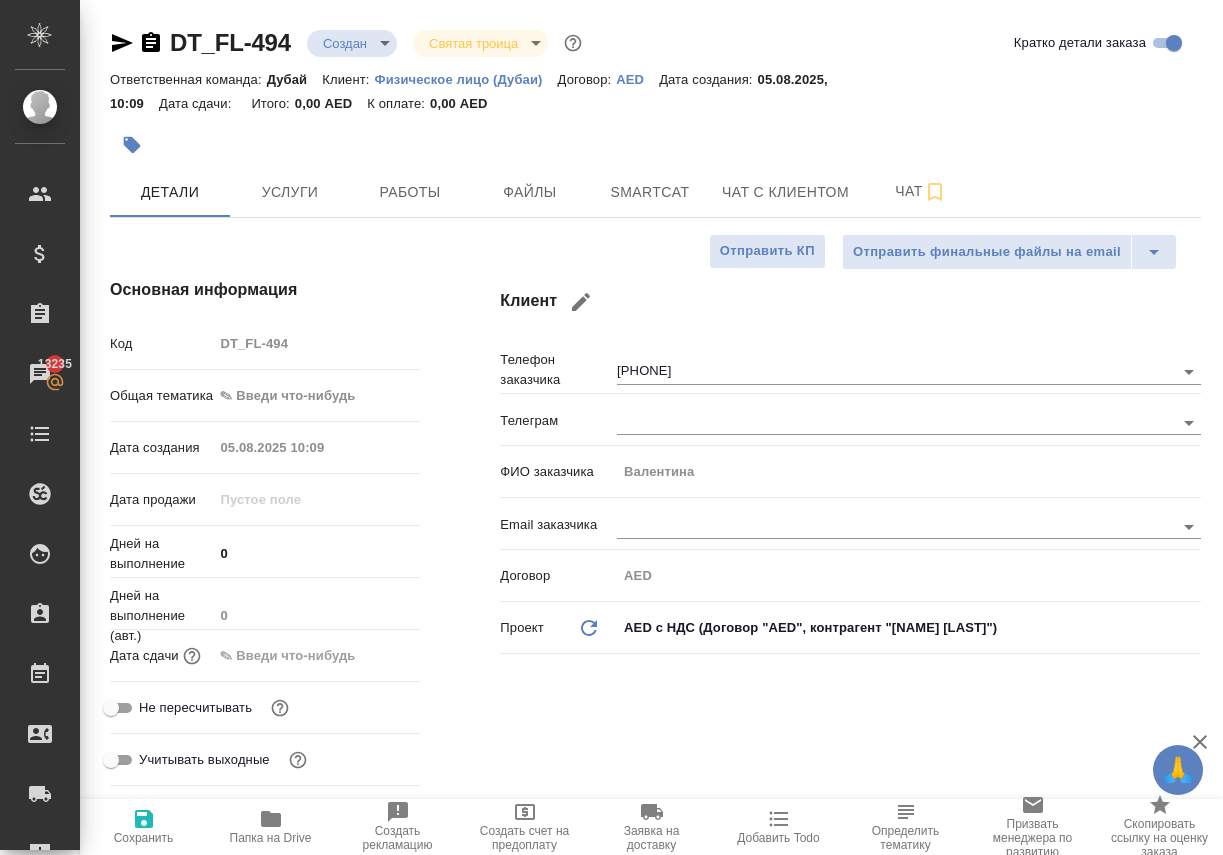 select on "RU" 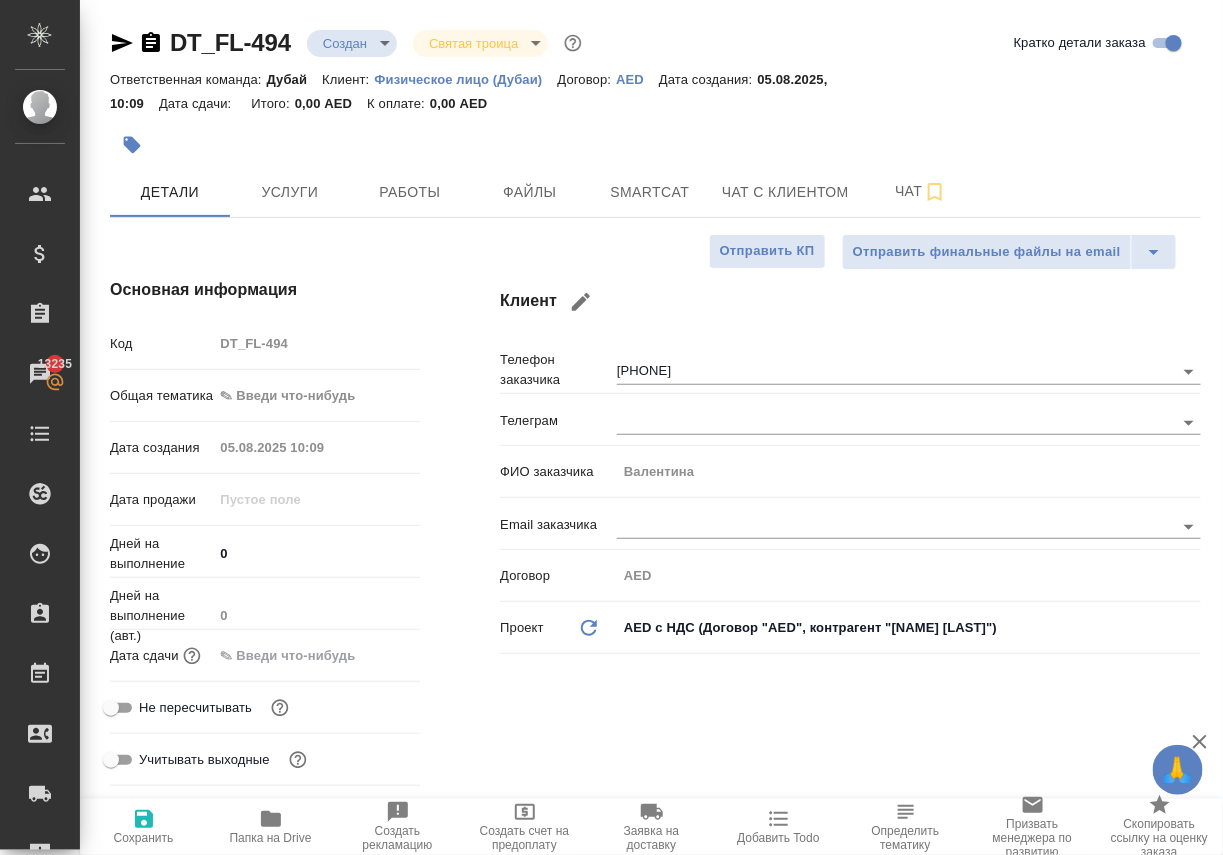 scroll, scrollTop: 0, scrollLeft: 0, axis: both 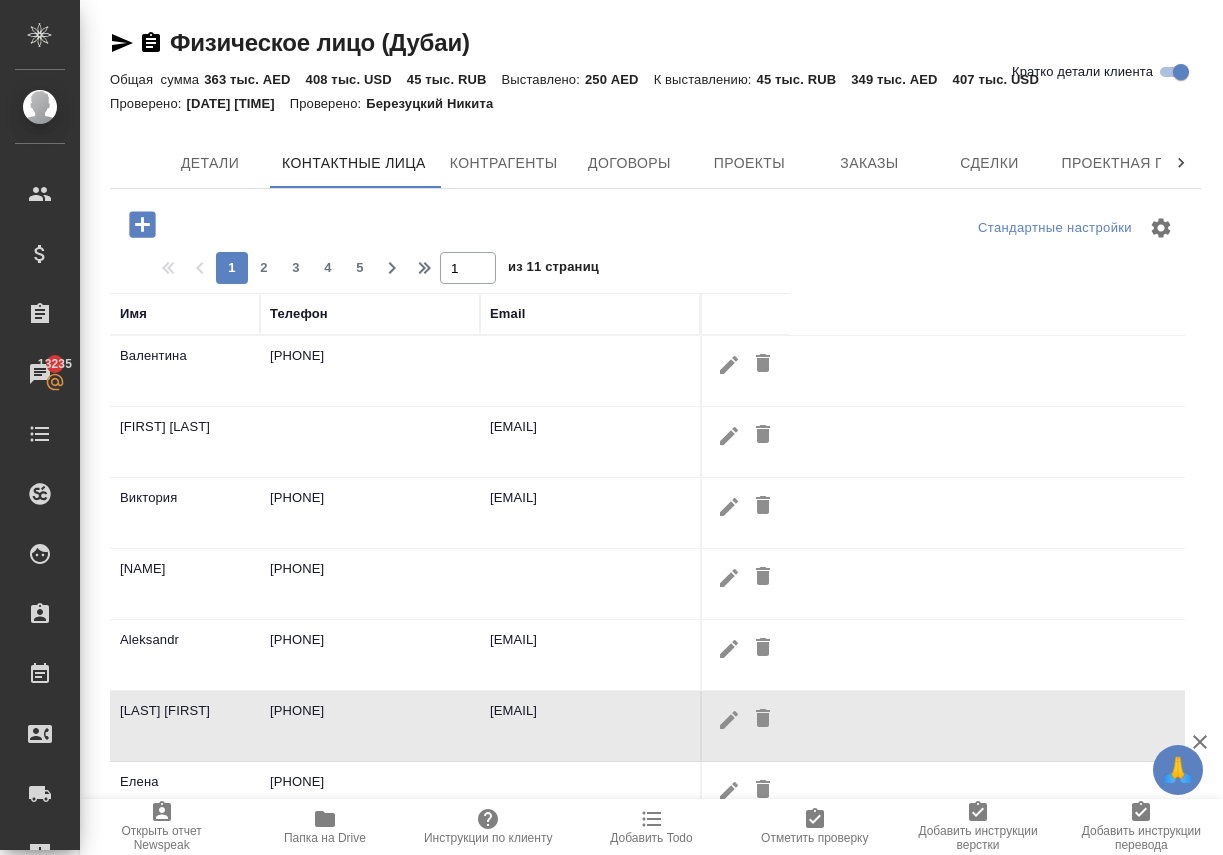 select on "RU" 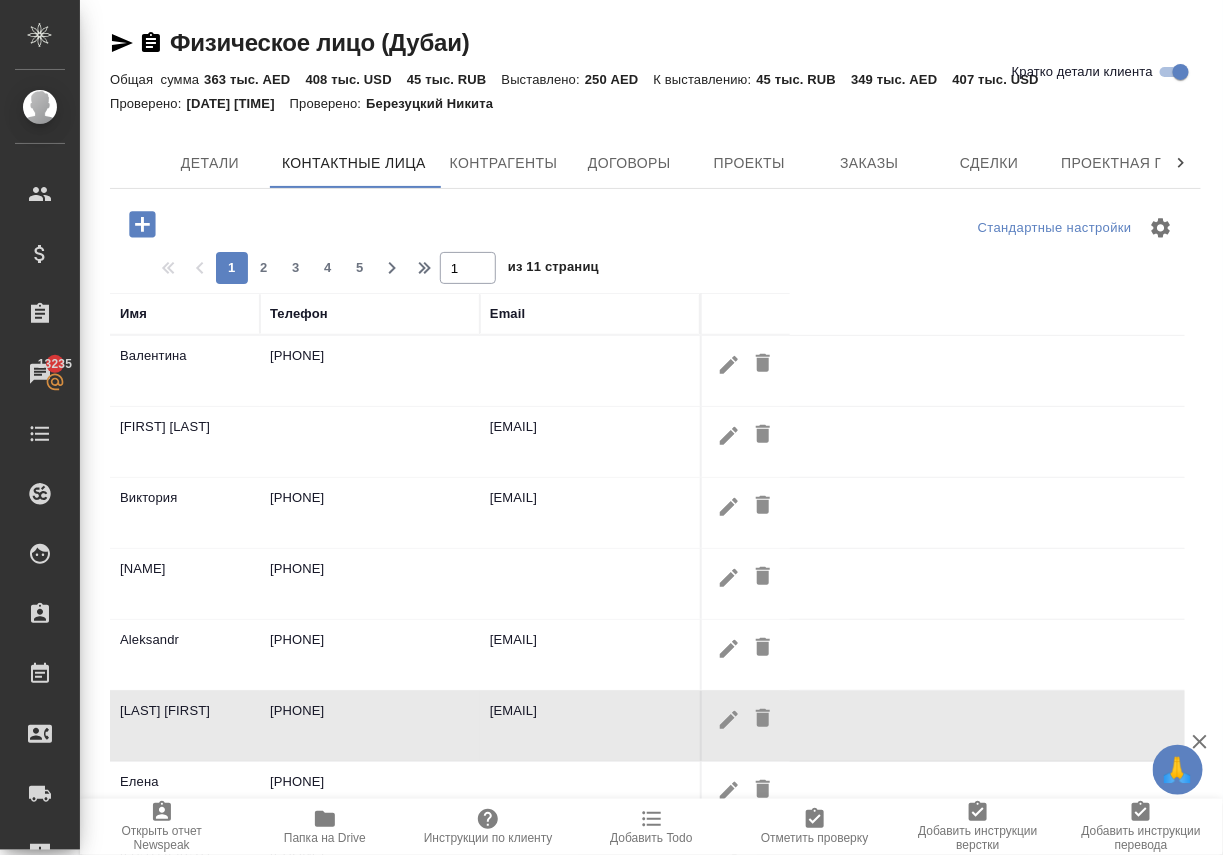 scroll, scrollTop: 0, scrollLeft: 0, axis: both 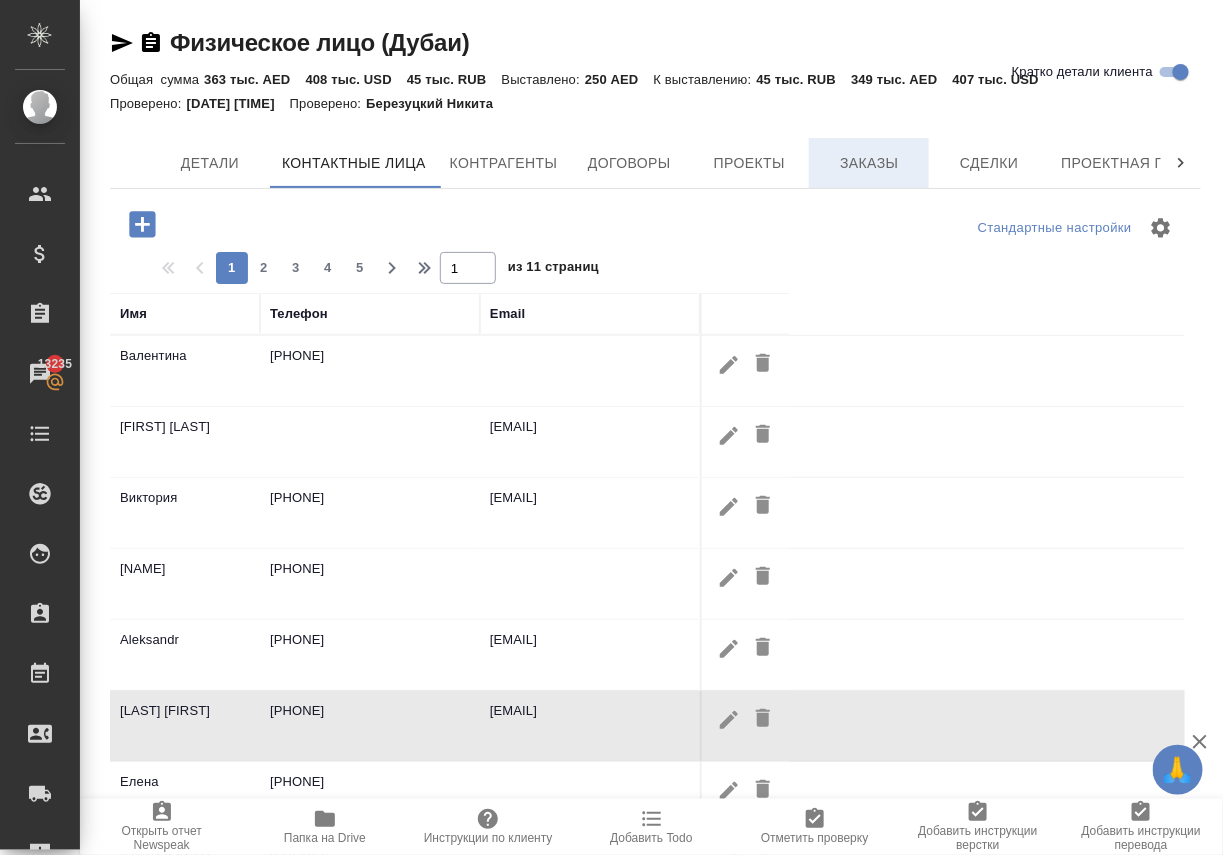 click on "Заказы" at bounding box center [869, 163] 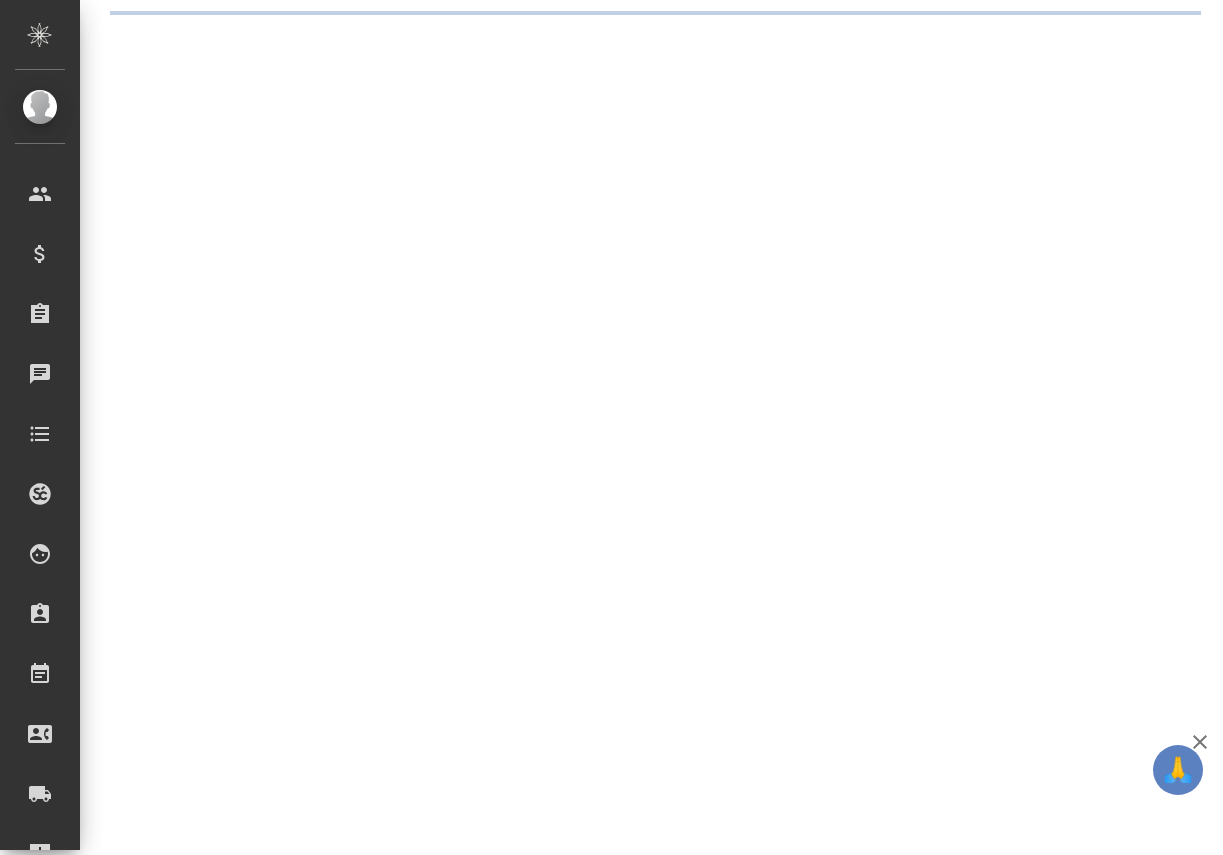 scroll, scrollTop: 0, scrollLeft: 0, axis: both 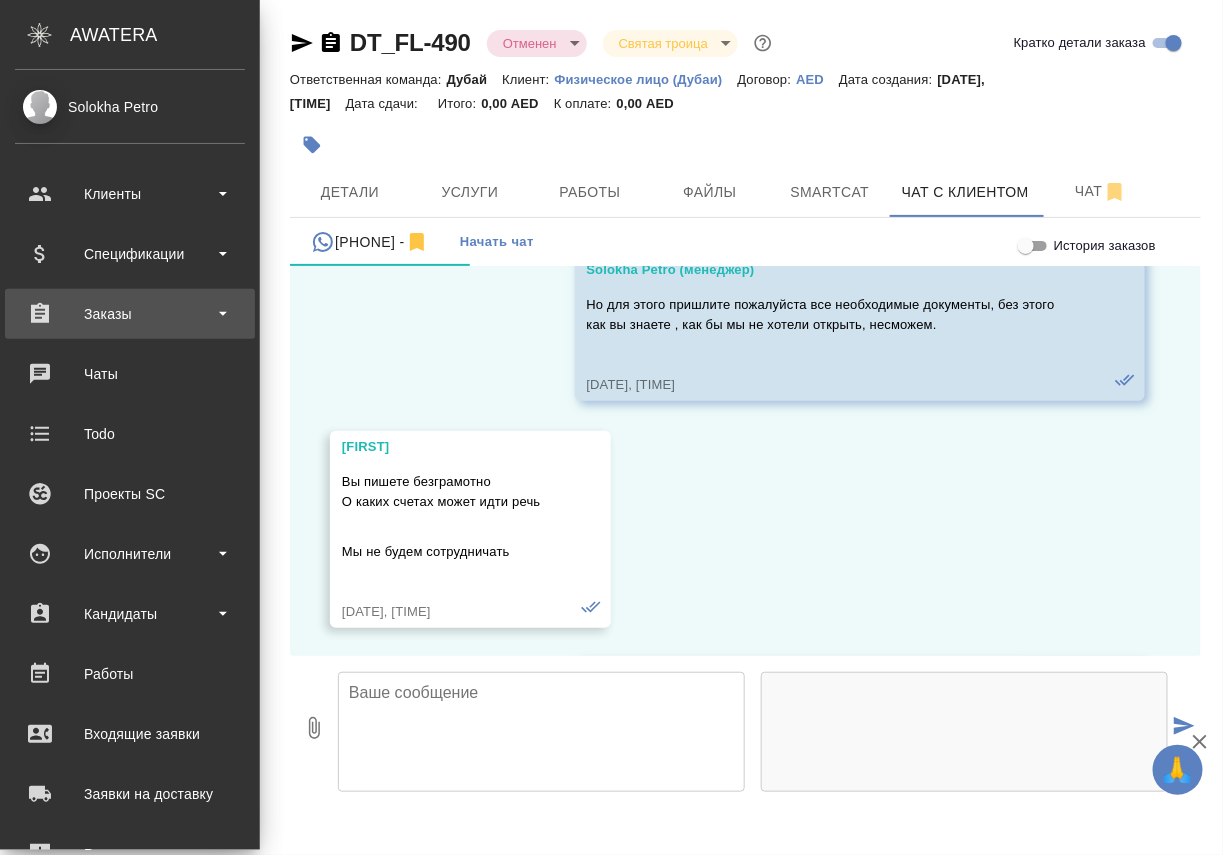 click on "Заказы" at bounding box center (130, 314) 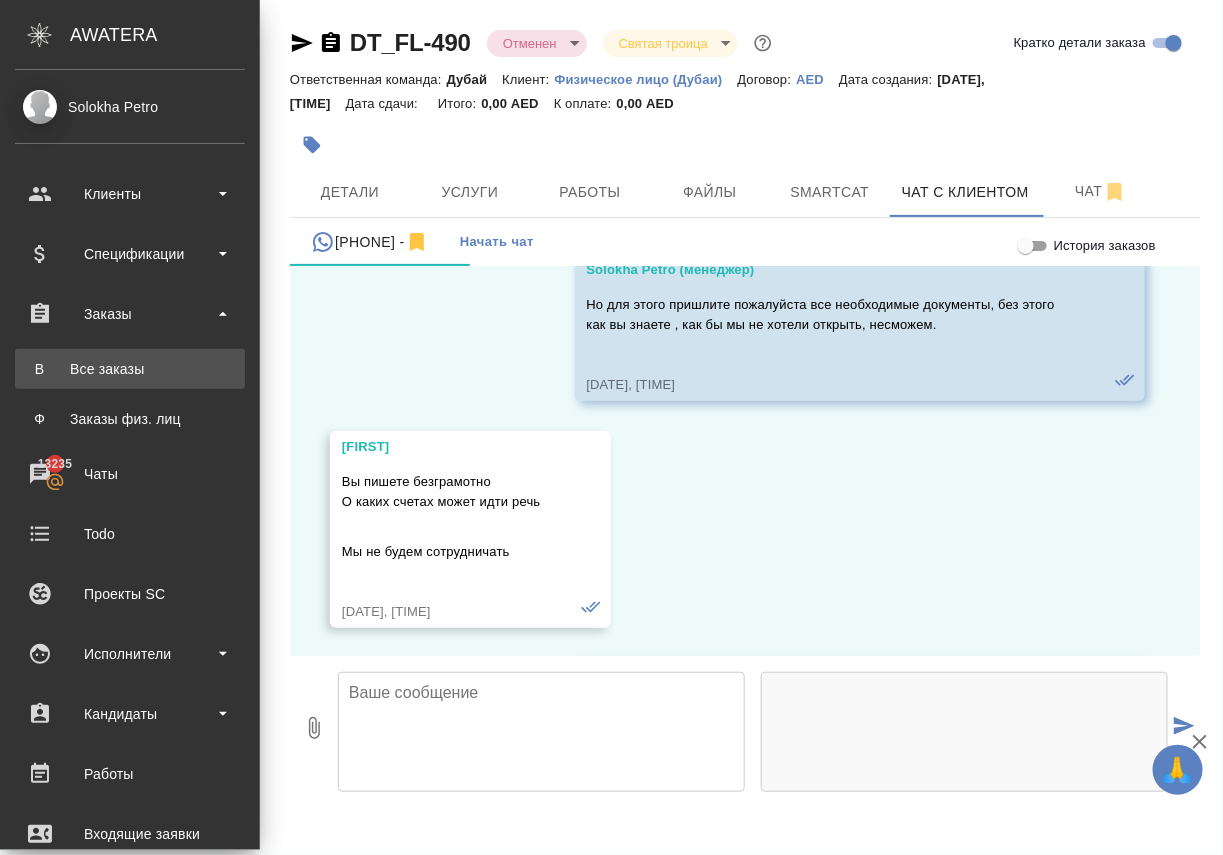 click on "Все заказы" at bounding box center [130, 369] 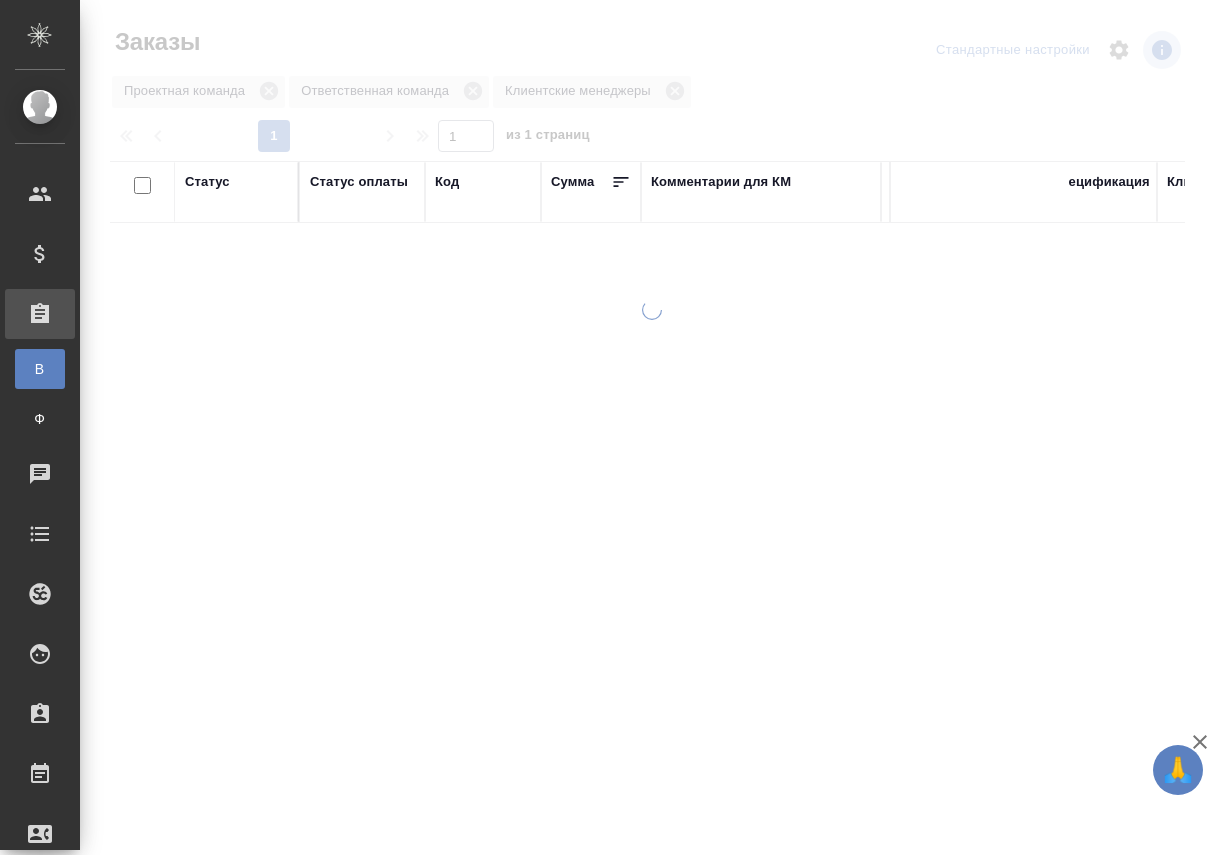scroll, scrollTop: 0, scrollLeft: 0, axis: both 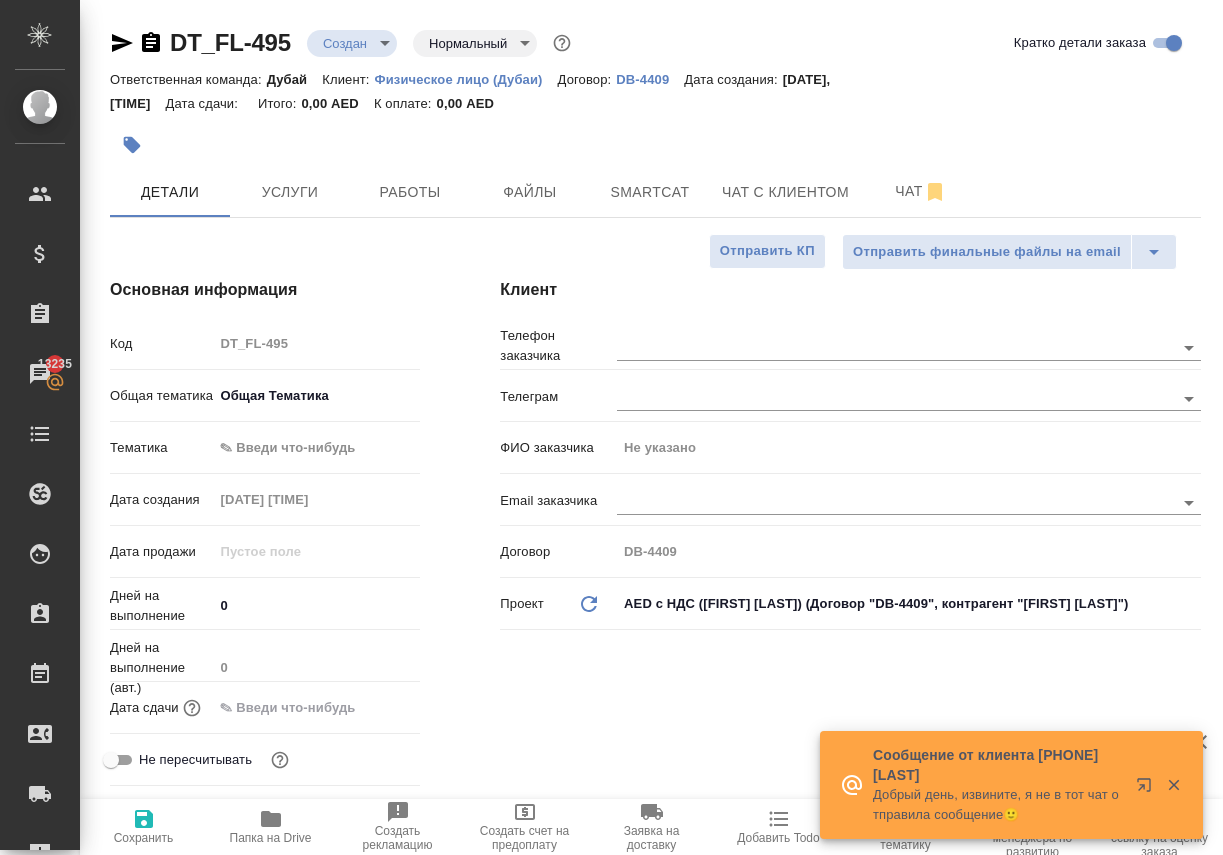 select on "RU" 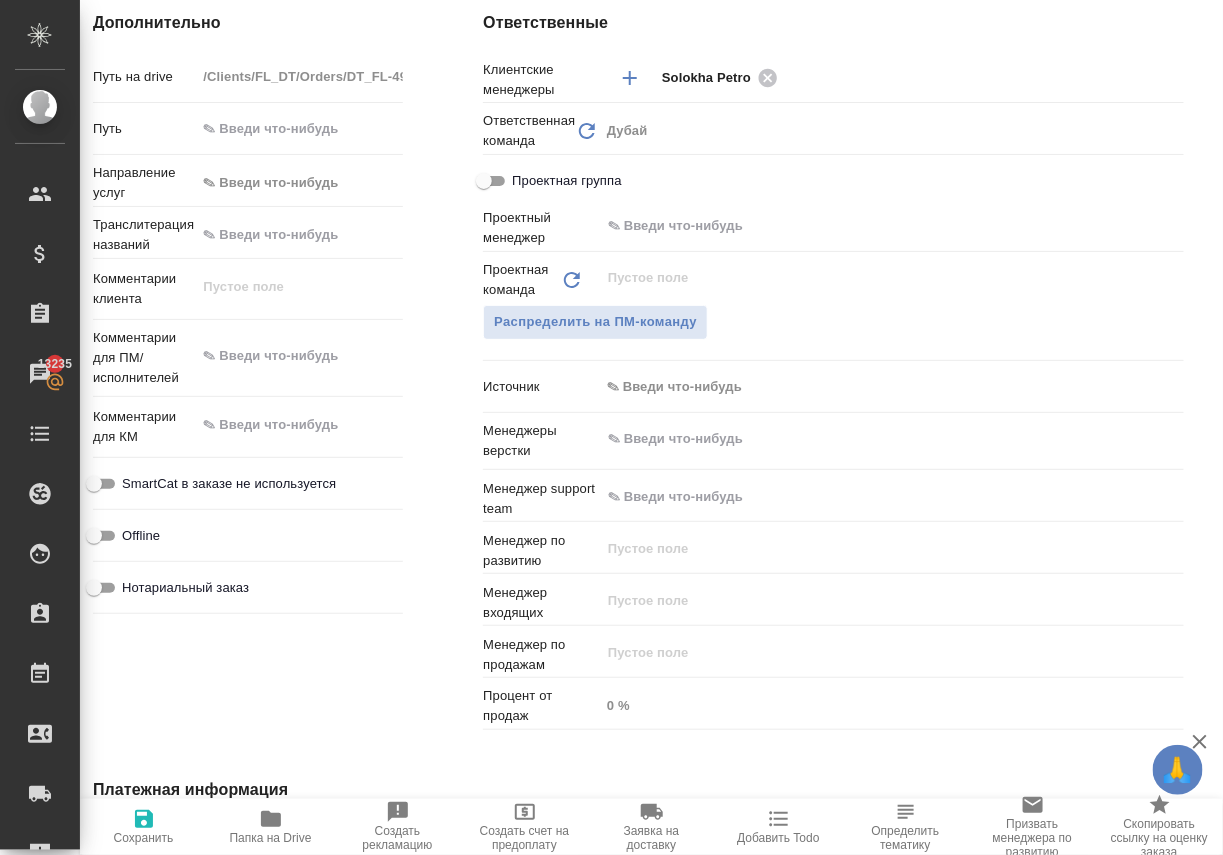 scroll, scrollTop: 861, scrollLeft: 17, axis: both 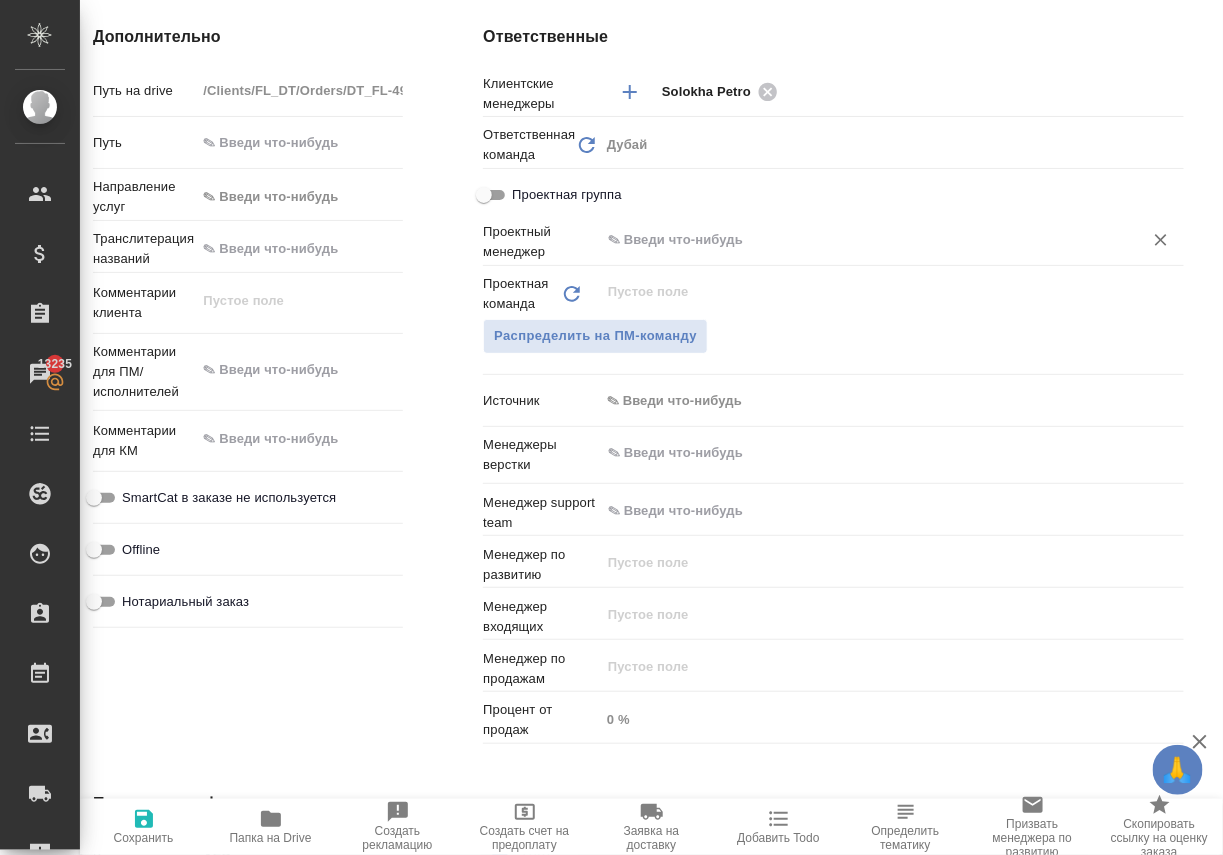 click at bounding box center (858, 240) 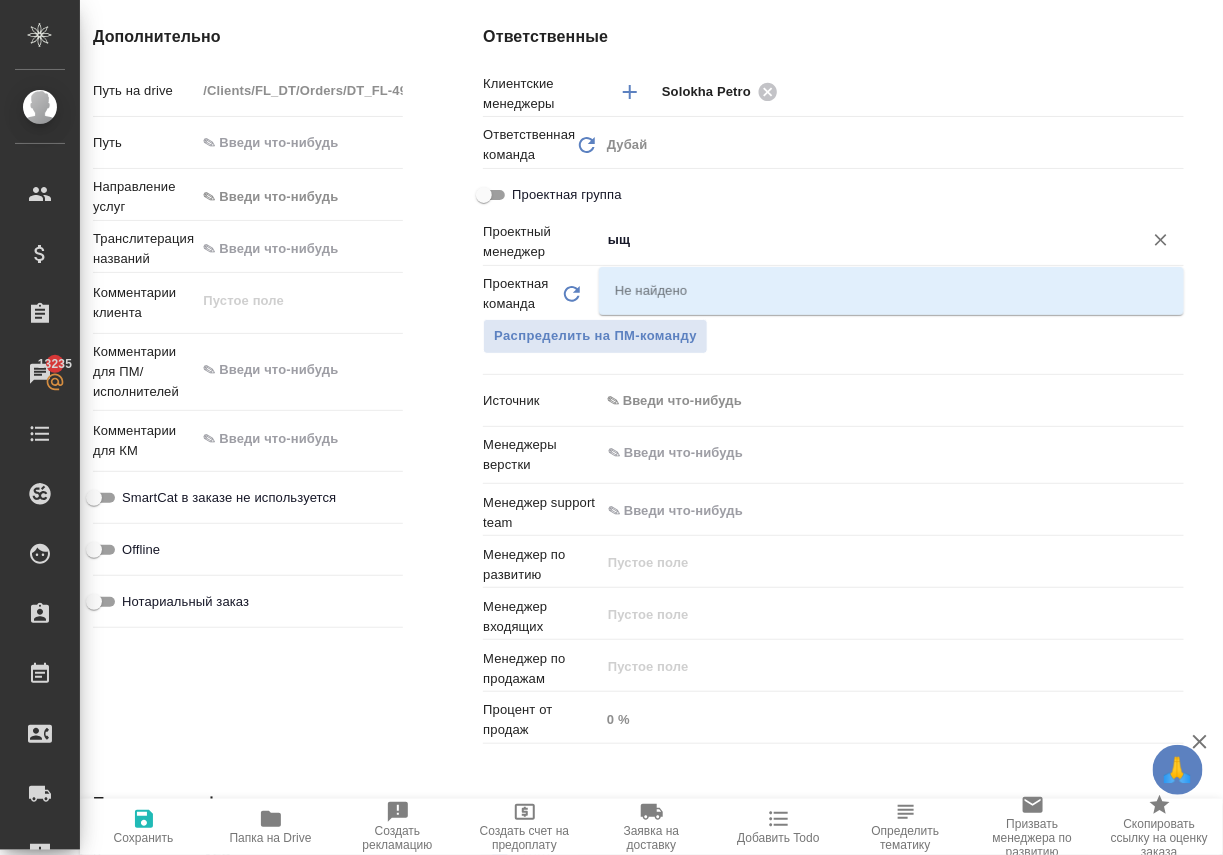 type on "ы" 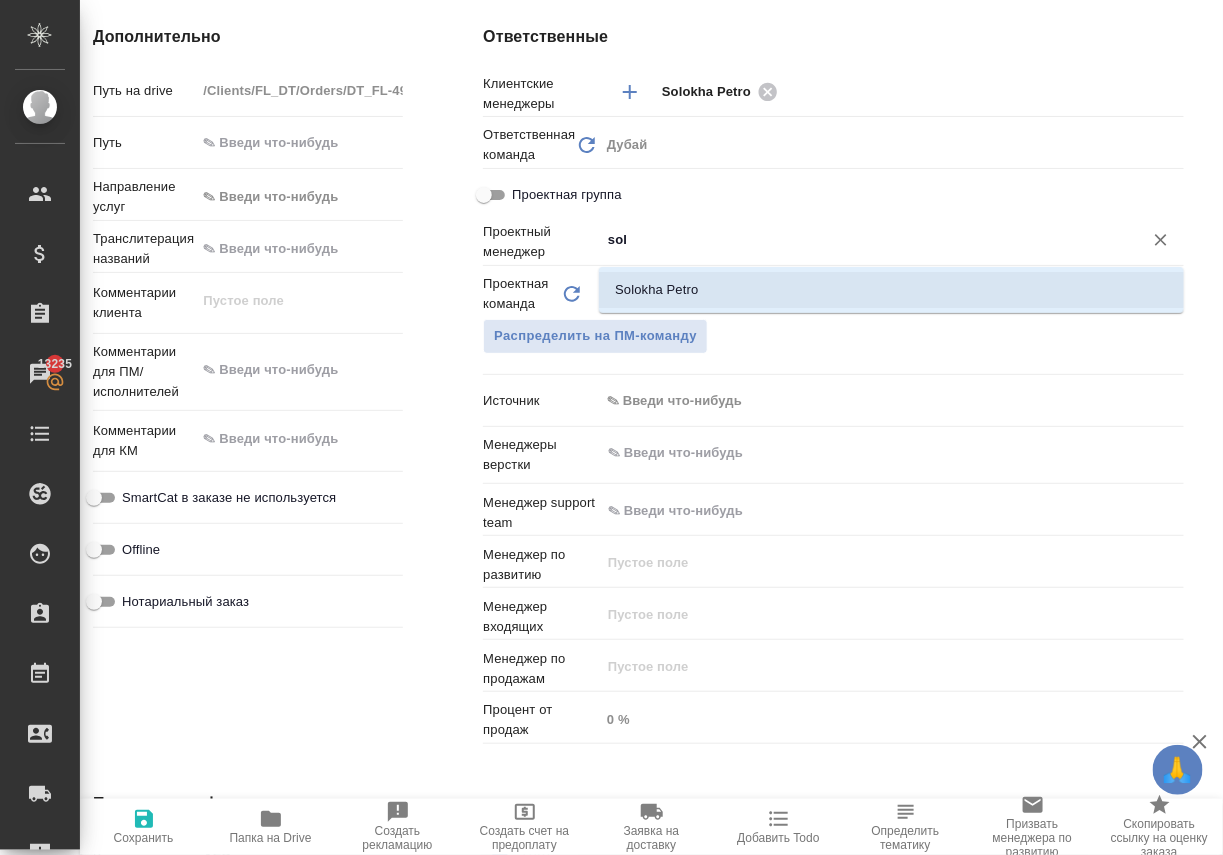 click on "Solokha Petro" at bounding box center [891, 290] 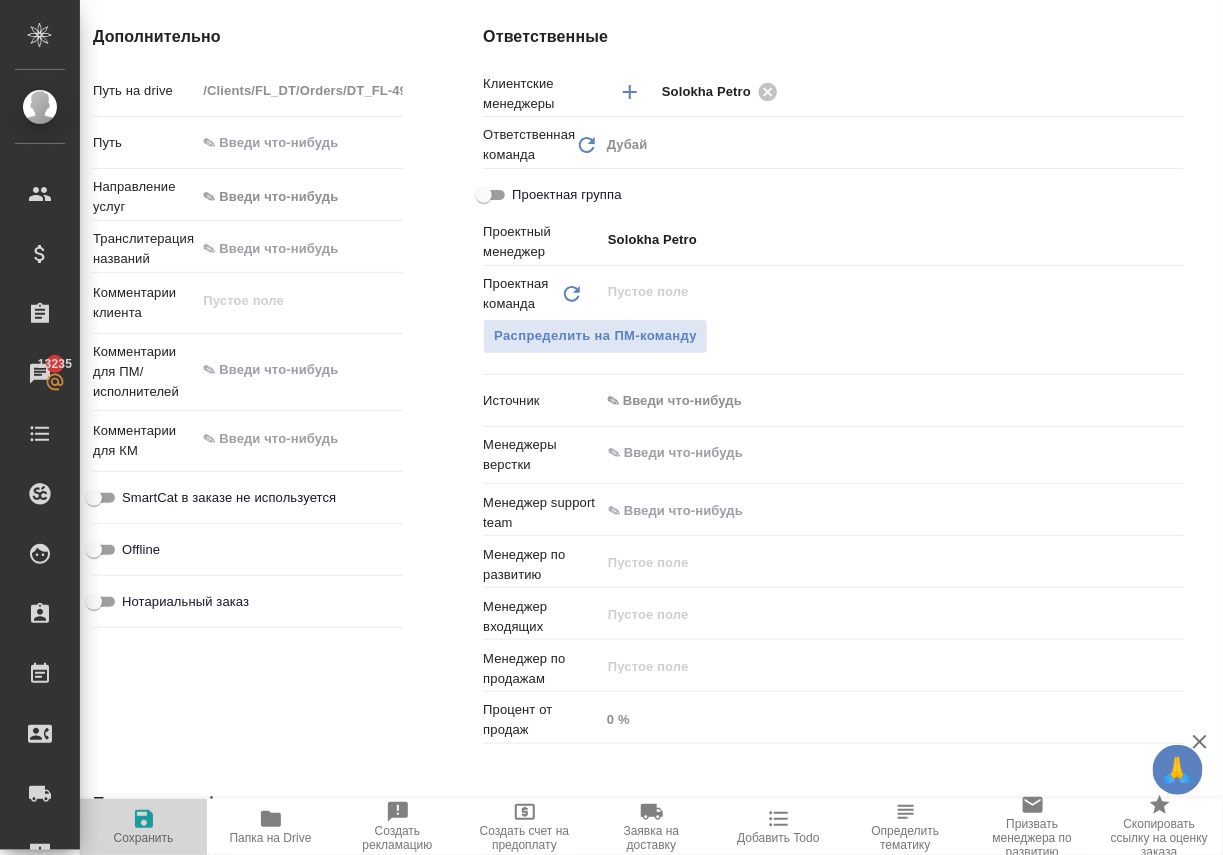 click 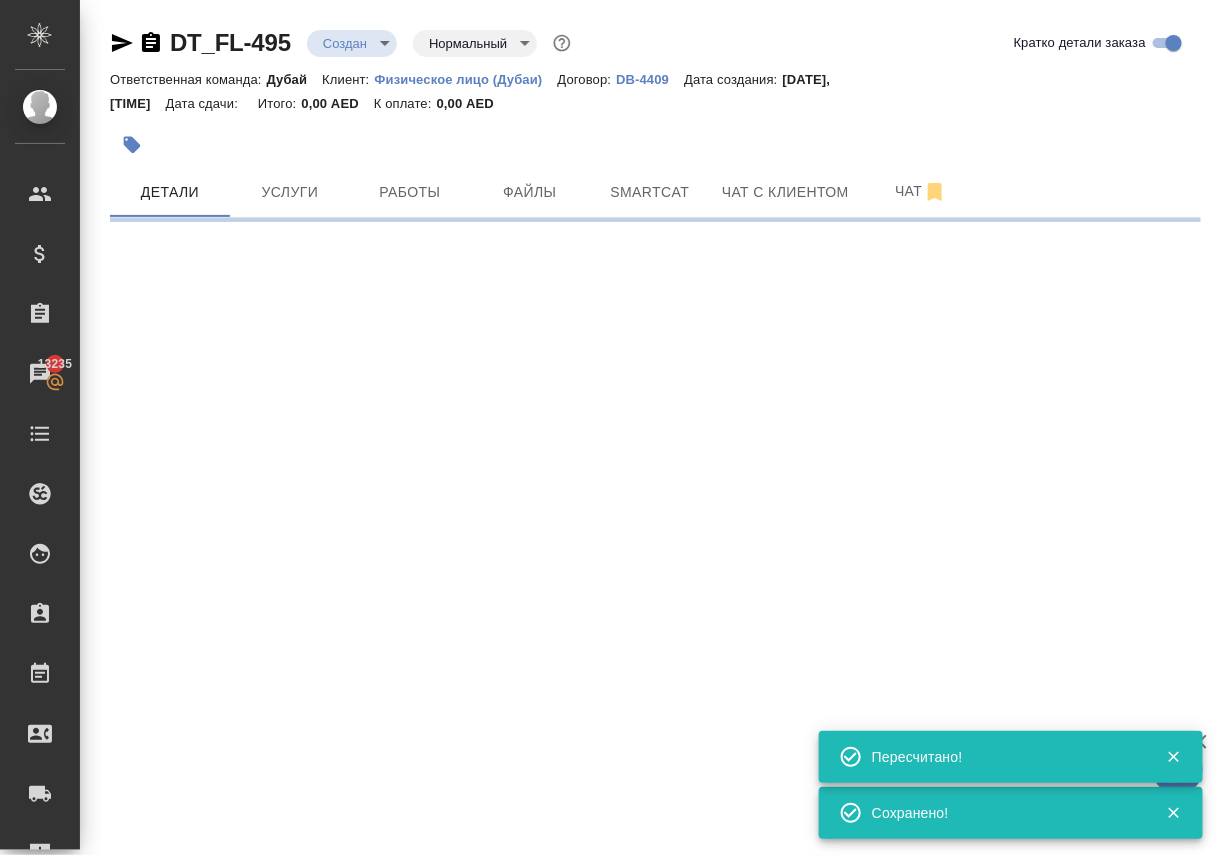 scroll, scrollTop: 0, scrollLeft: 0, axis: both 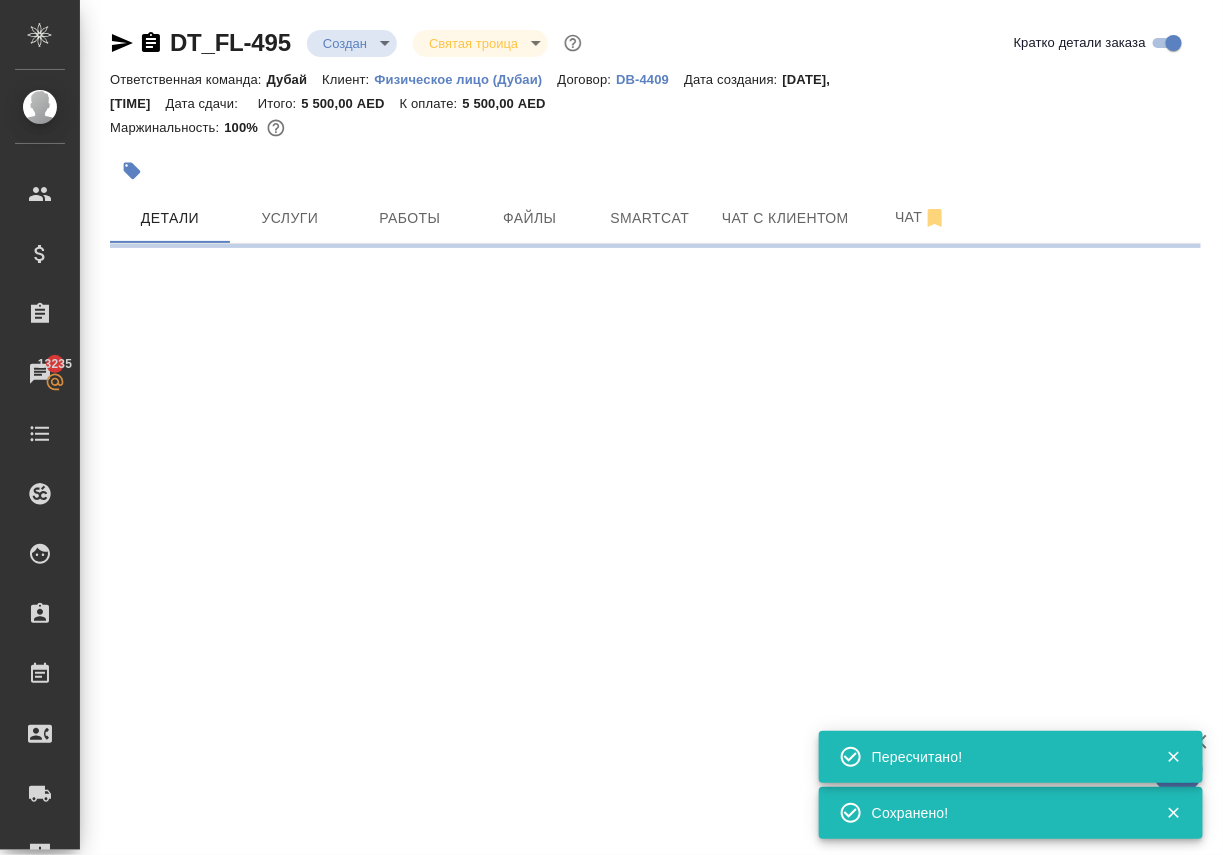 select on "RU" 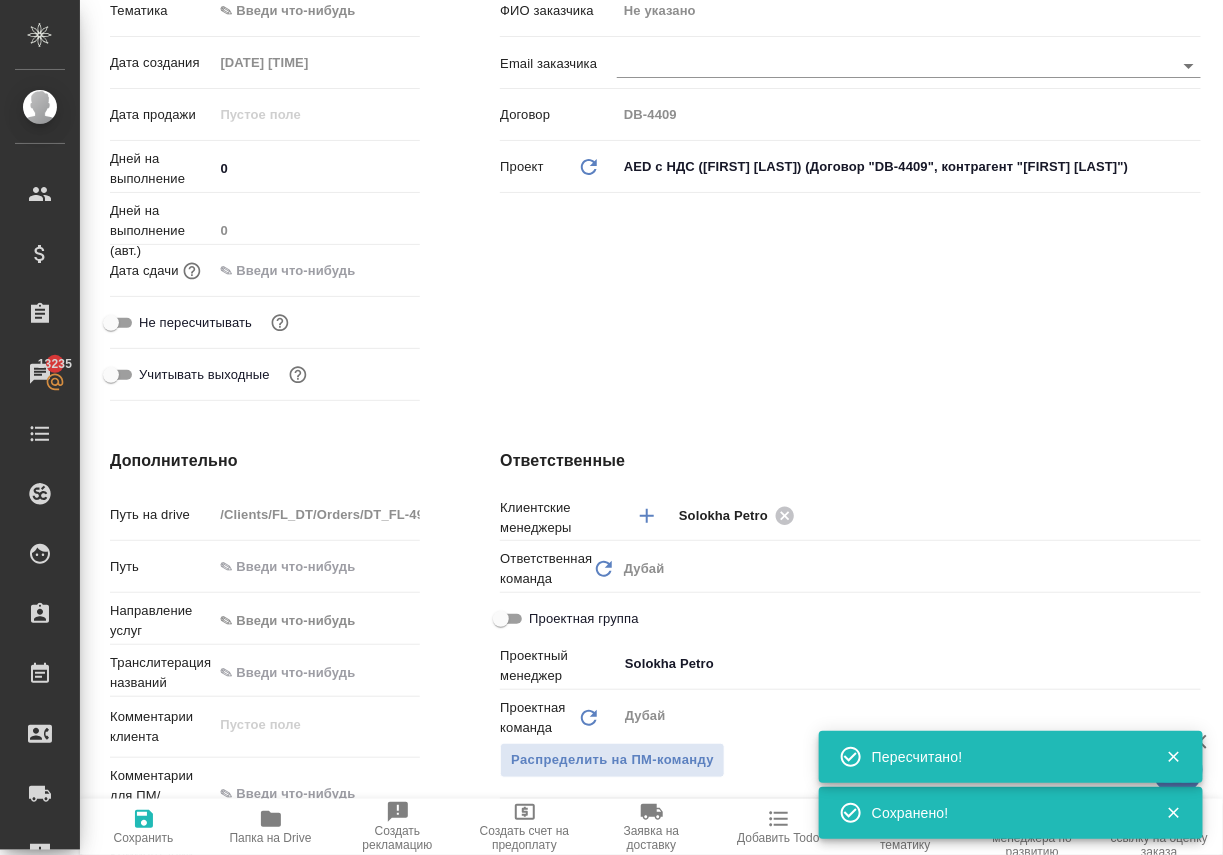 type on "x" 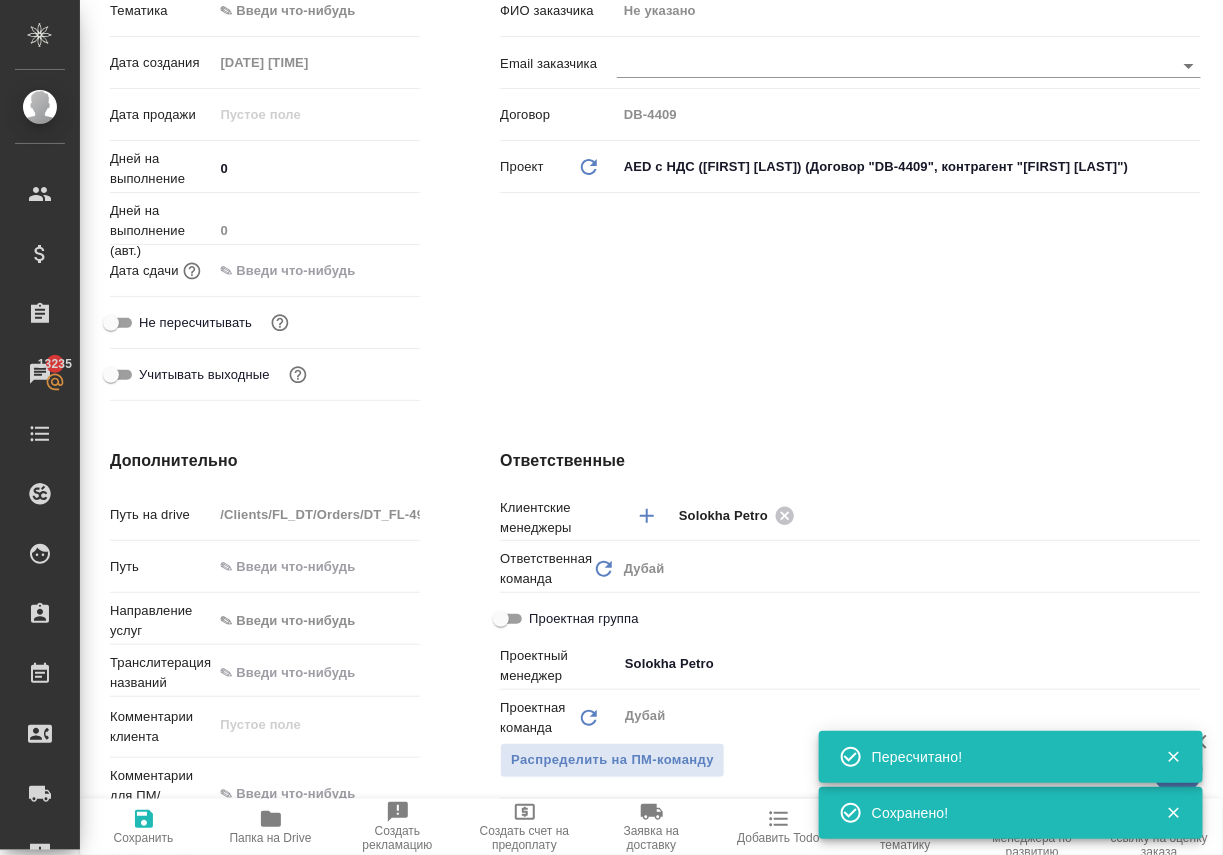 type on "x" 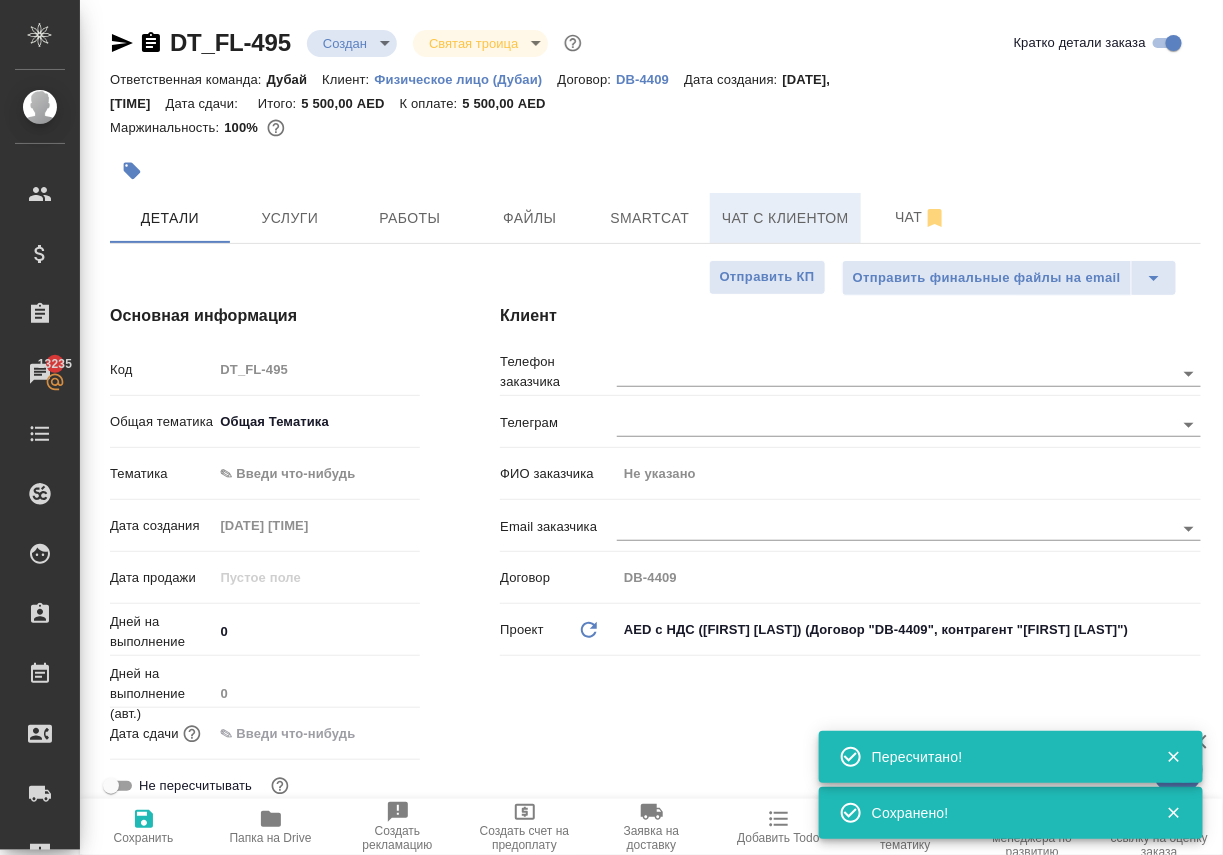 scroll, scrollTop: 0, scrollLeft: 0, axis: both 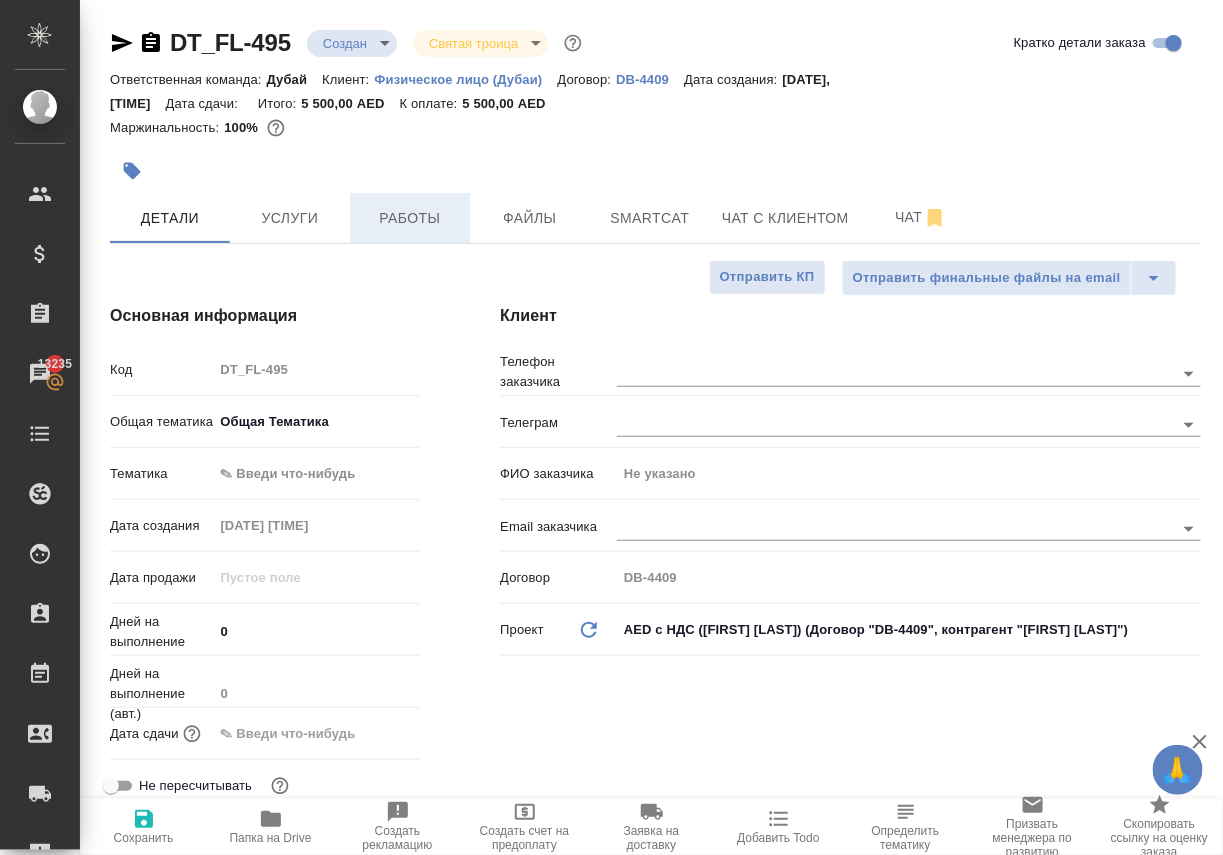 click on "Работы" at bounding box center [410, 218] 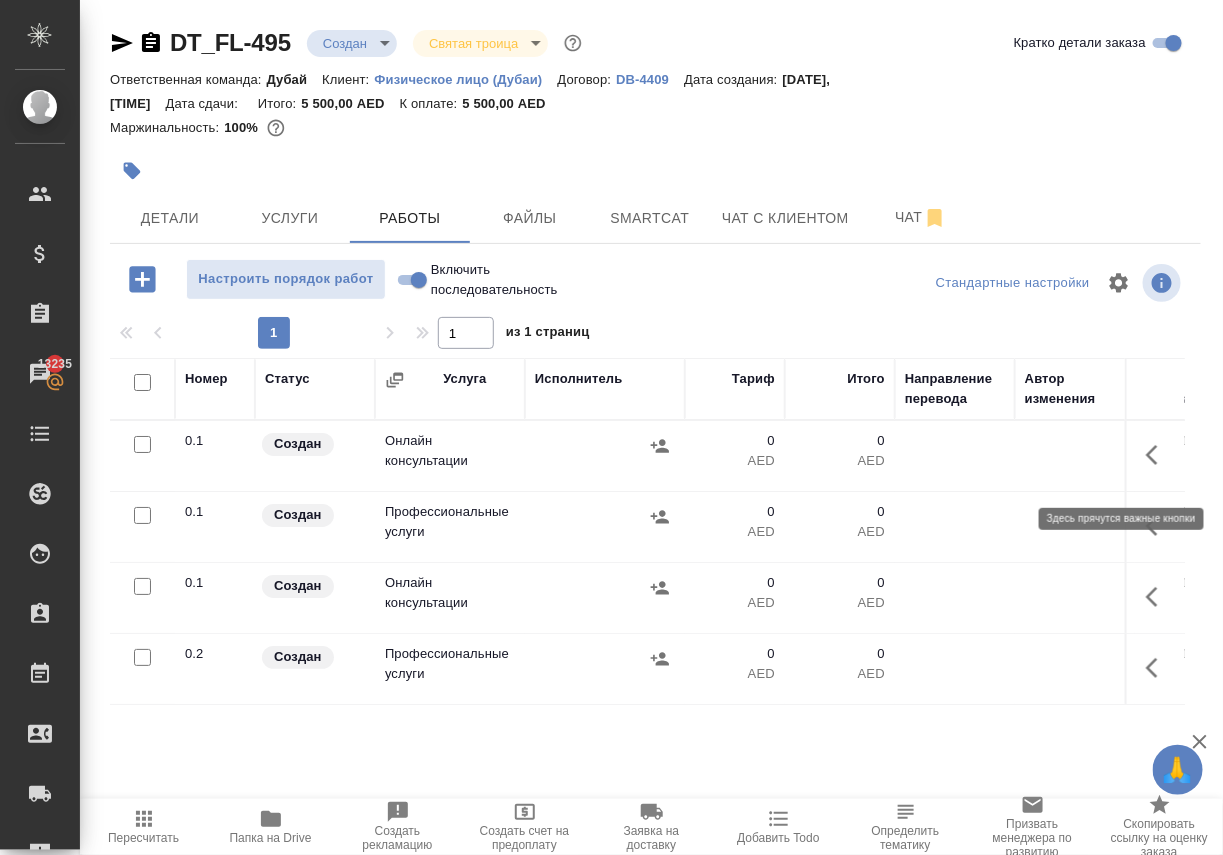 click 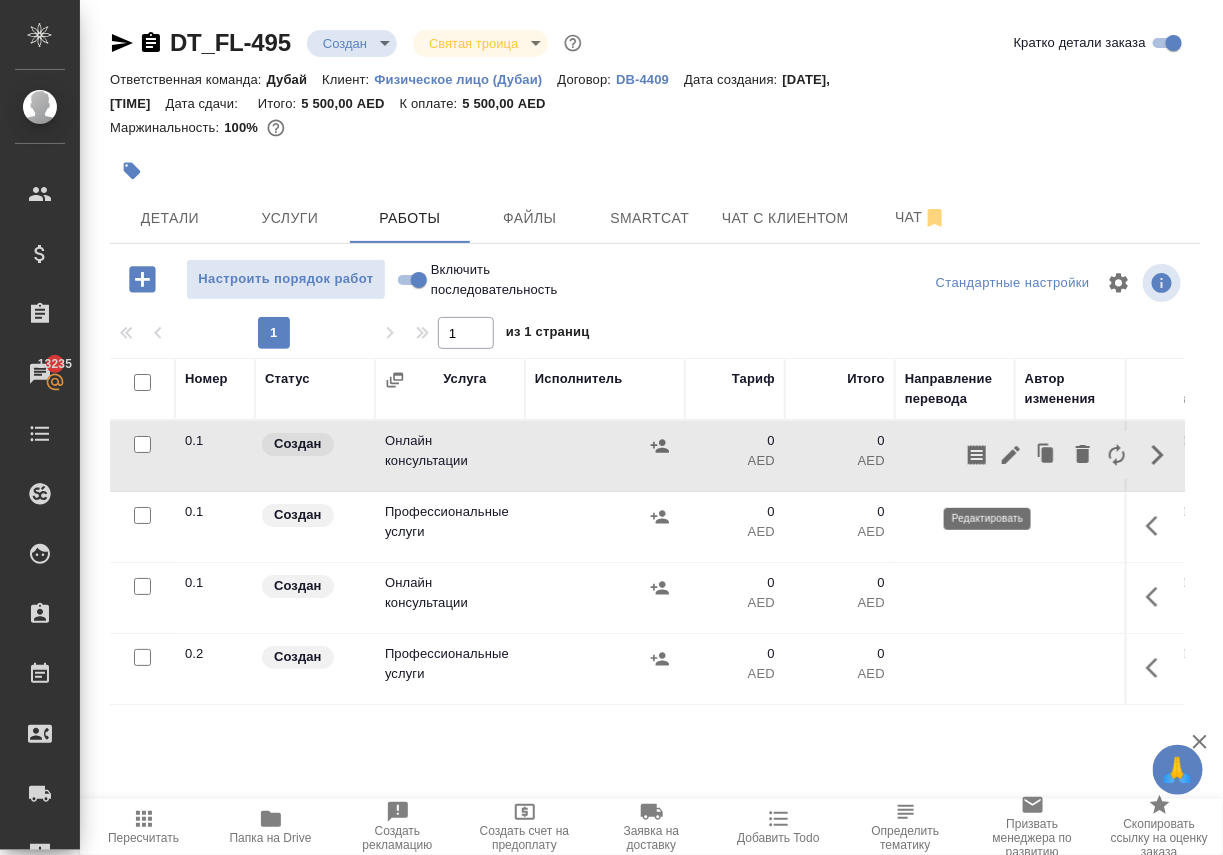 click 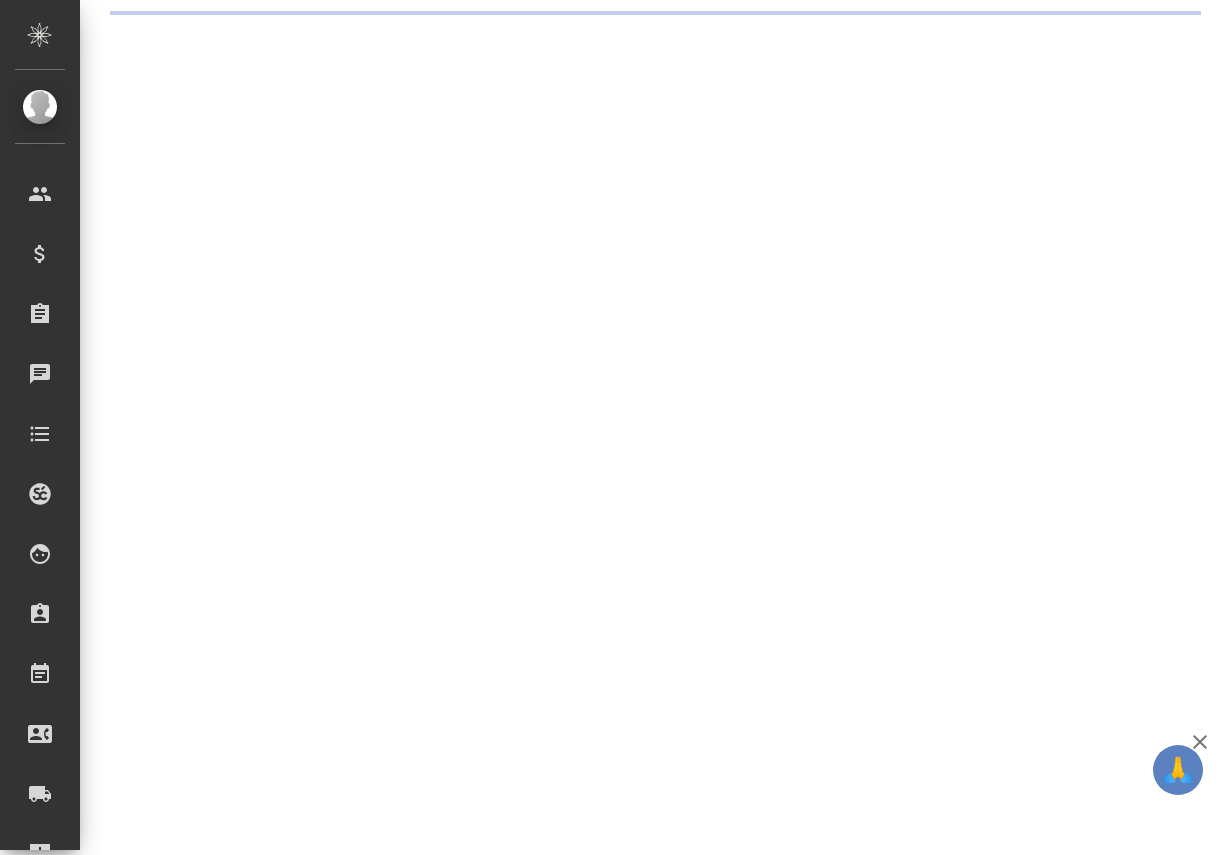 scroll, scrollTop: 0, scrollLeft: 0, axis: both 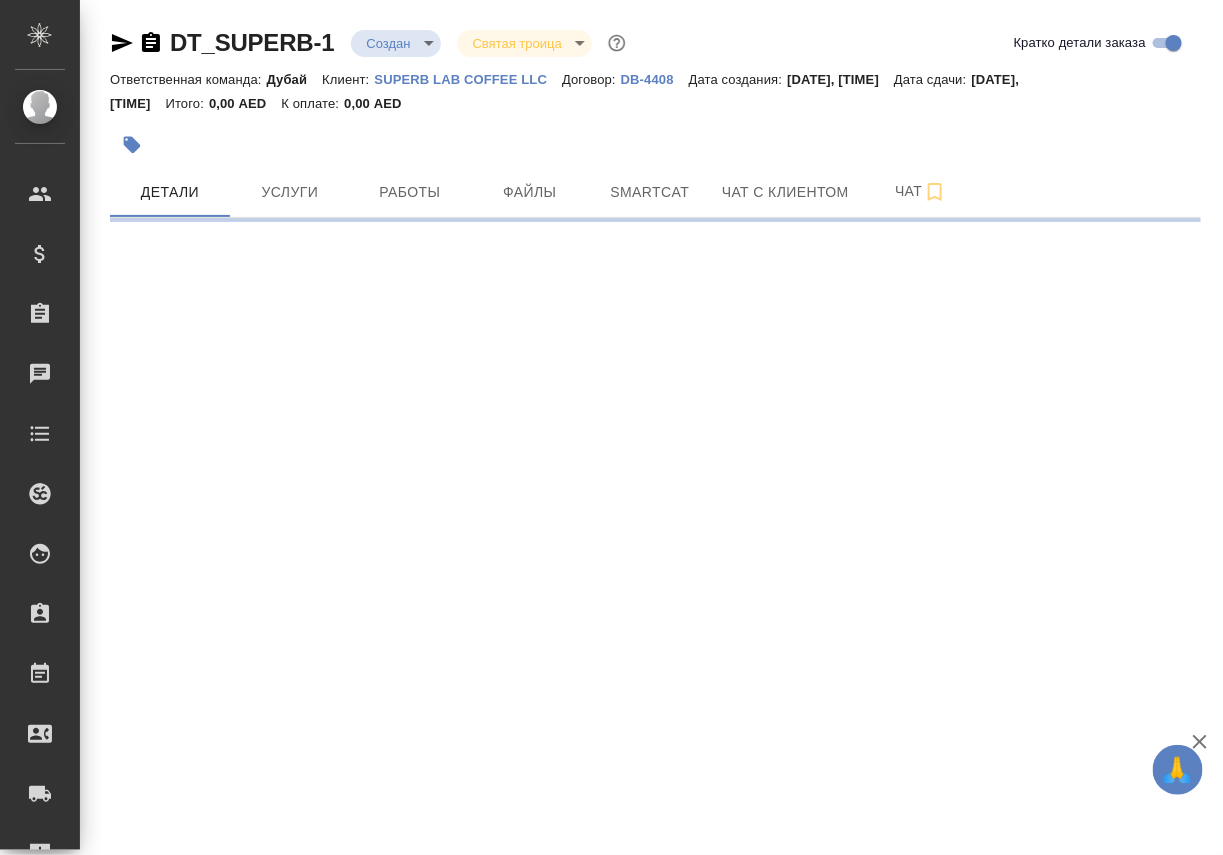 select on "RU" 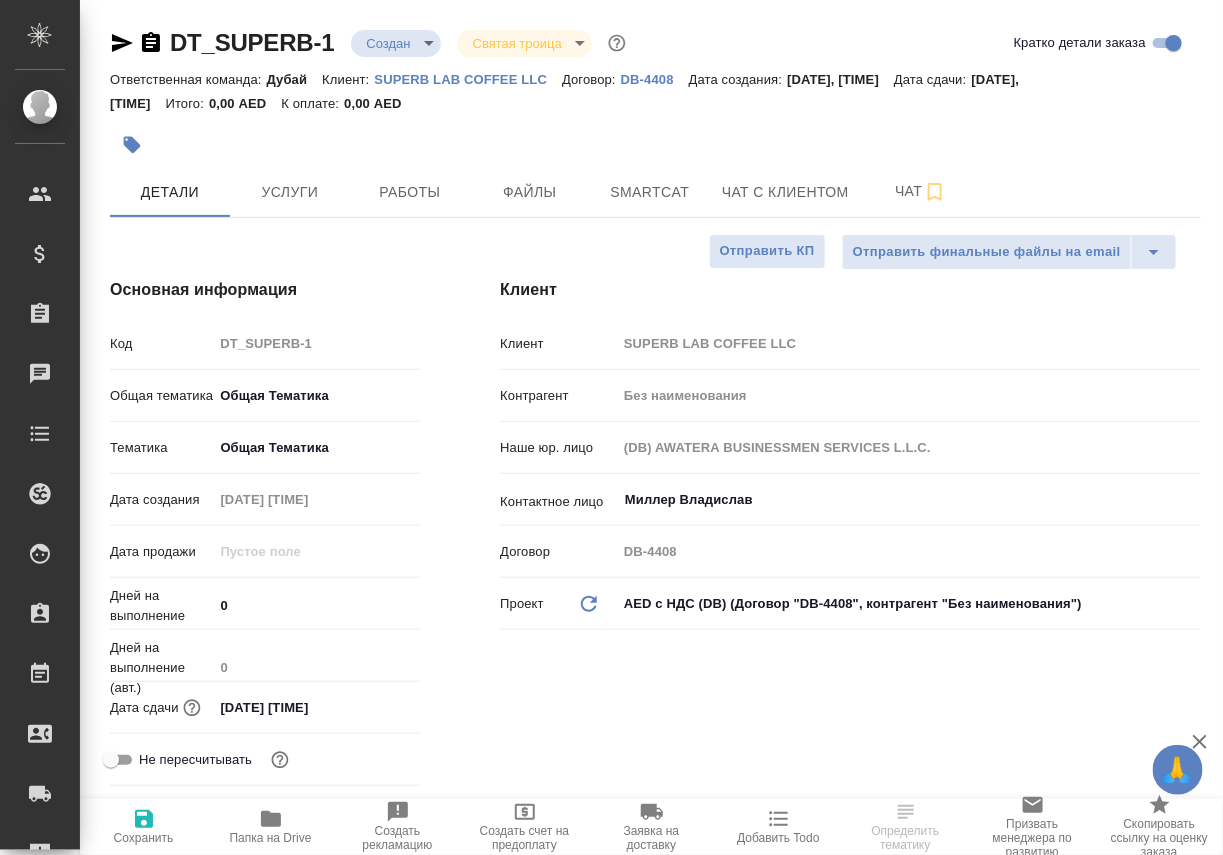 type on "x" 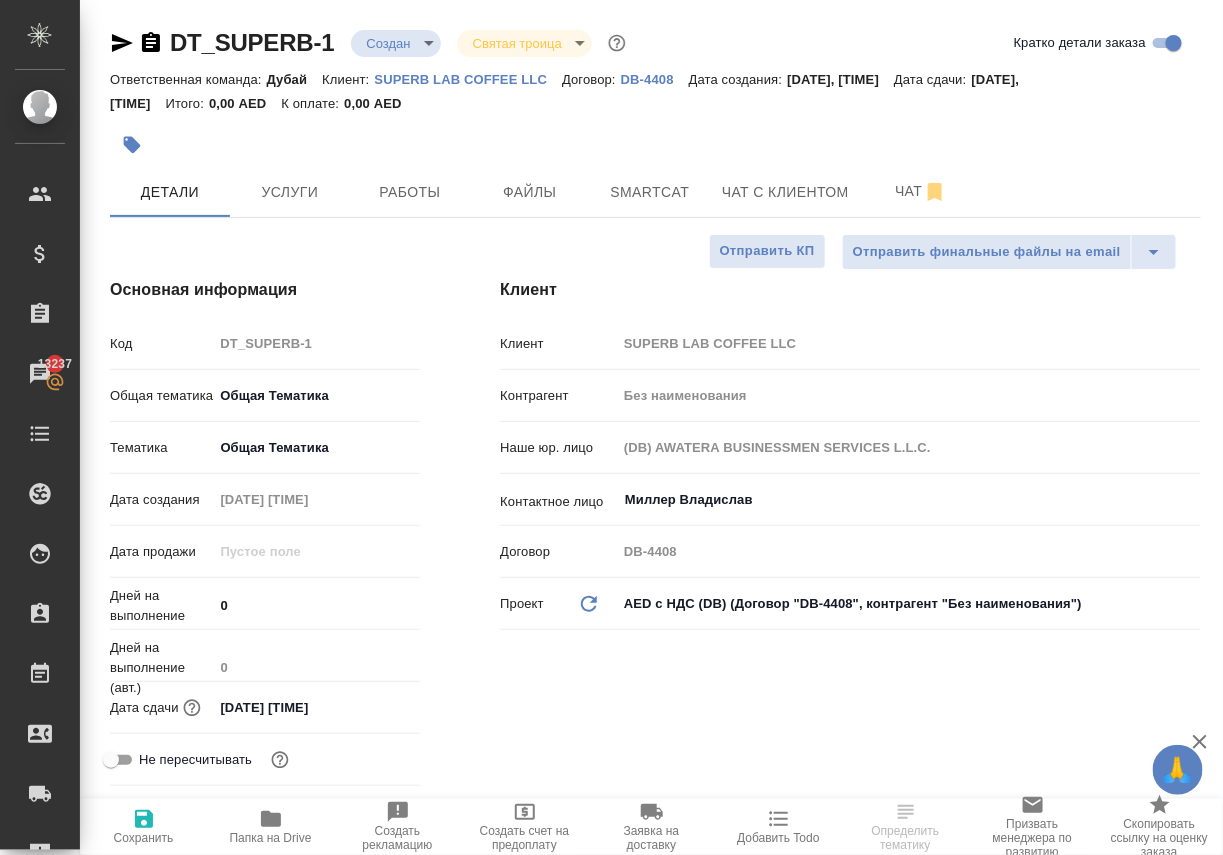 type on "x" 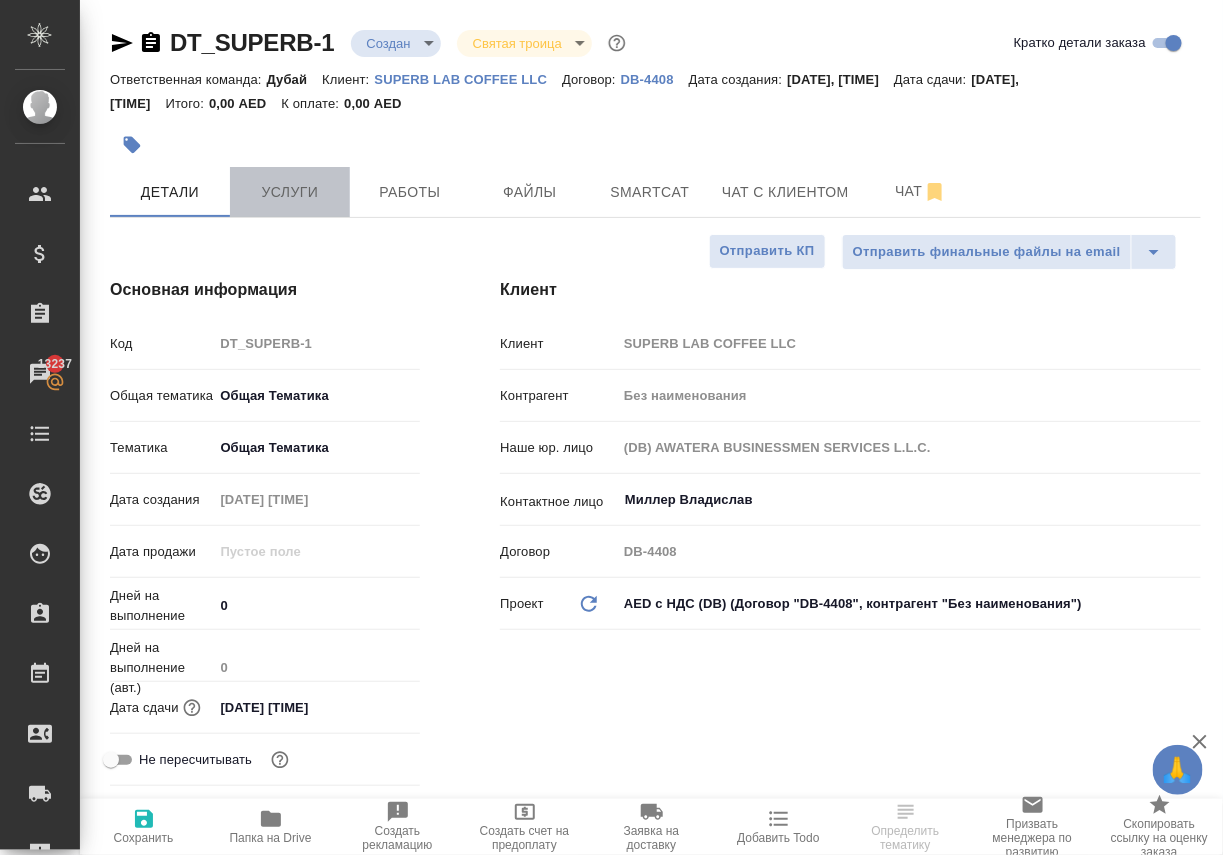 click on "Услуги" at bounding box center (290, 192) 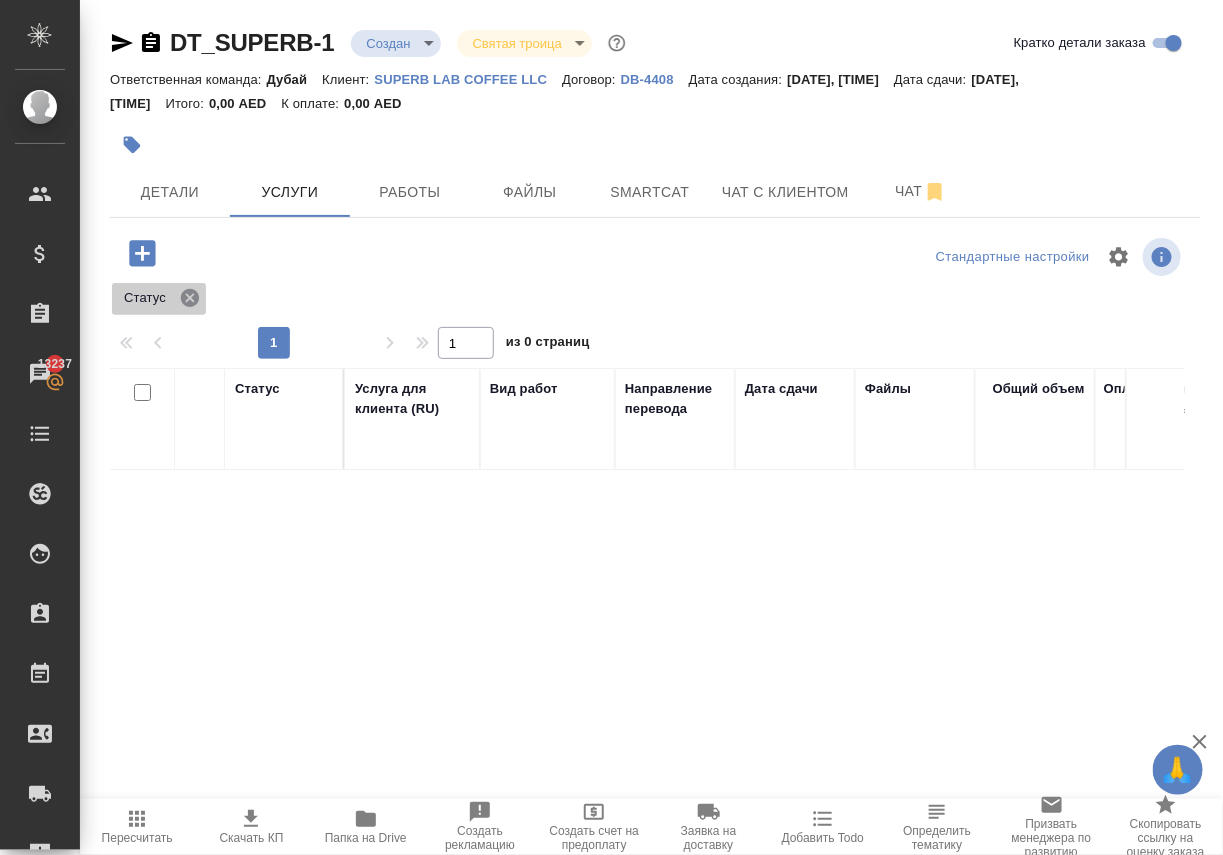 click 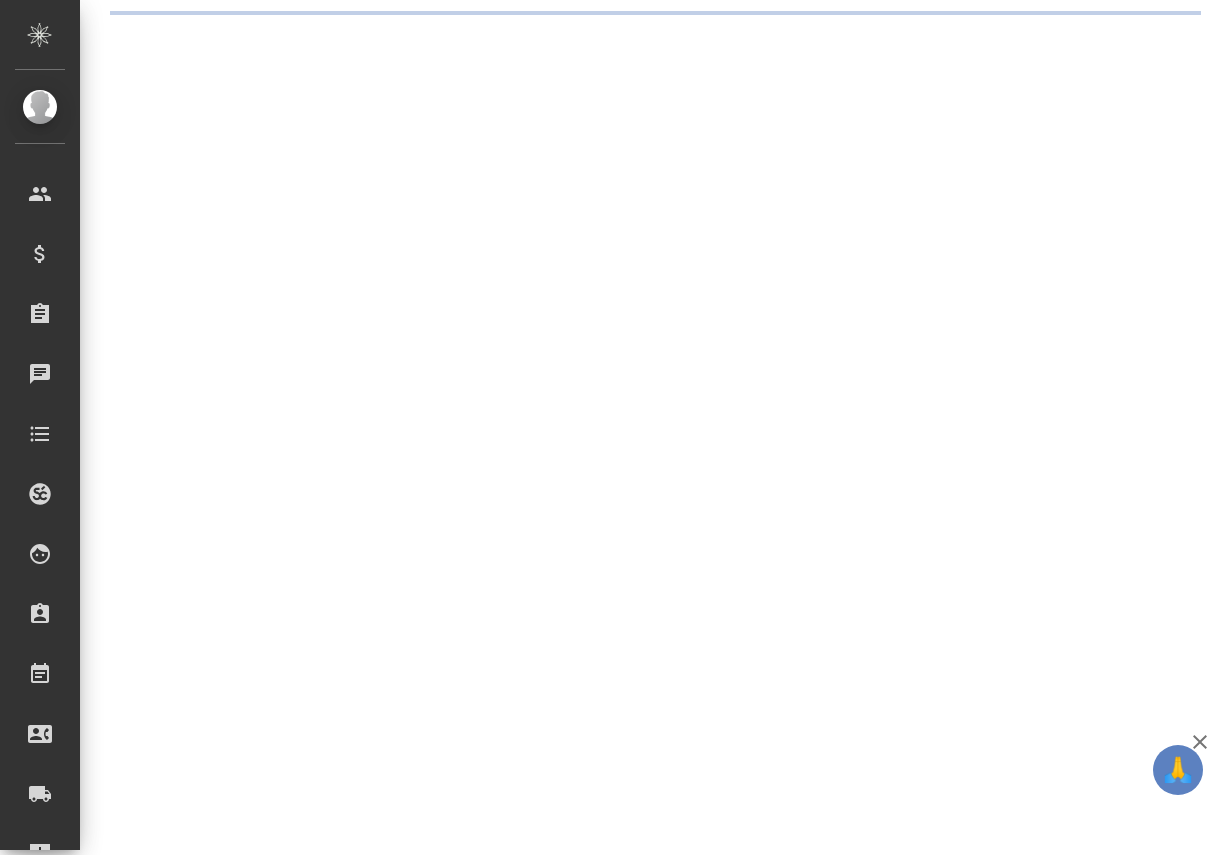 scroll, scrollTop: 0, scrollLeft: 0, axis: both 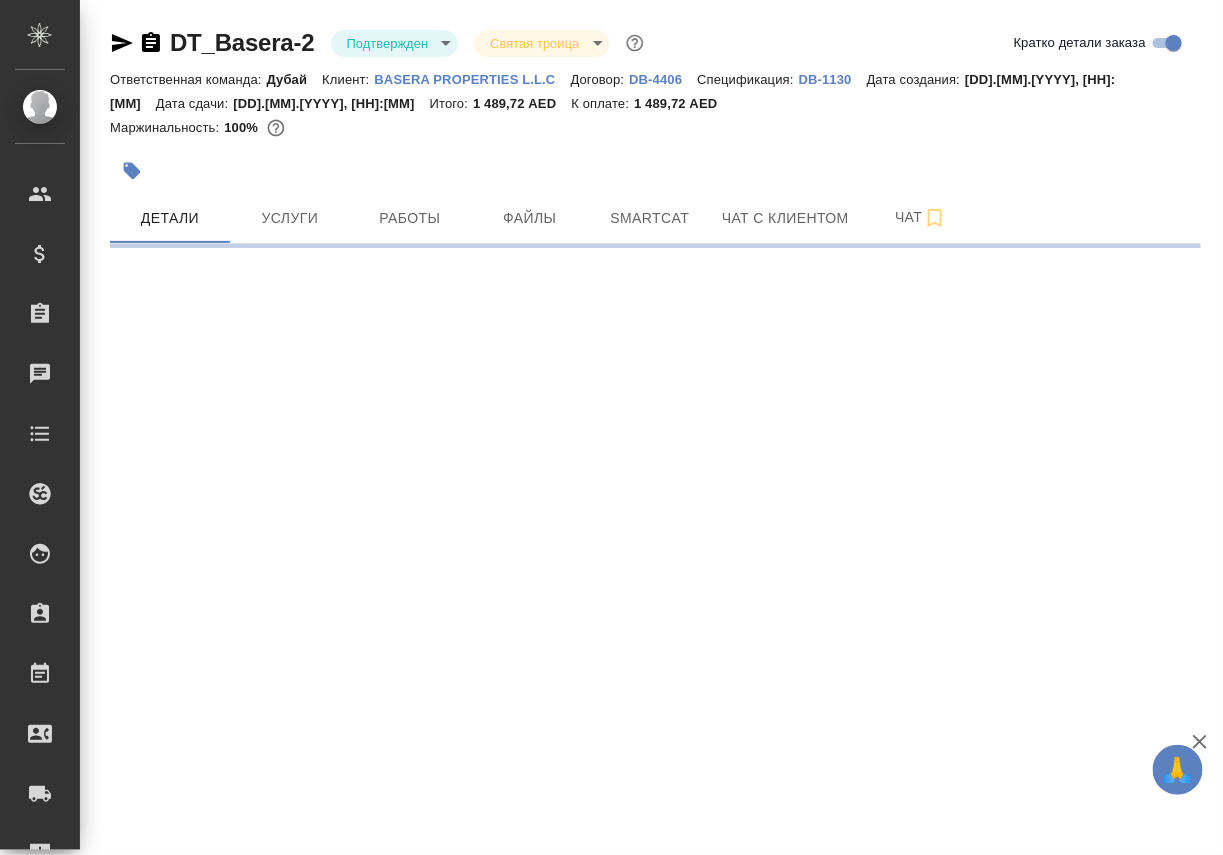 select on "RU" 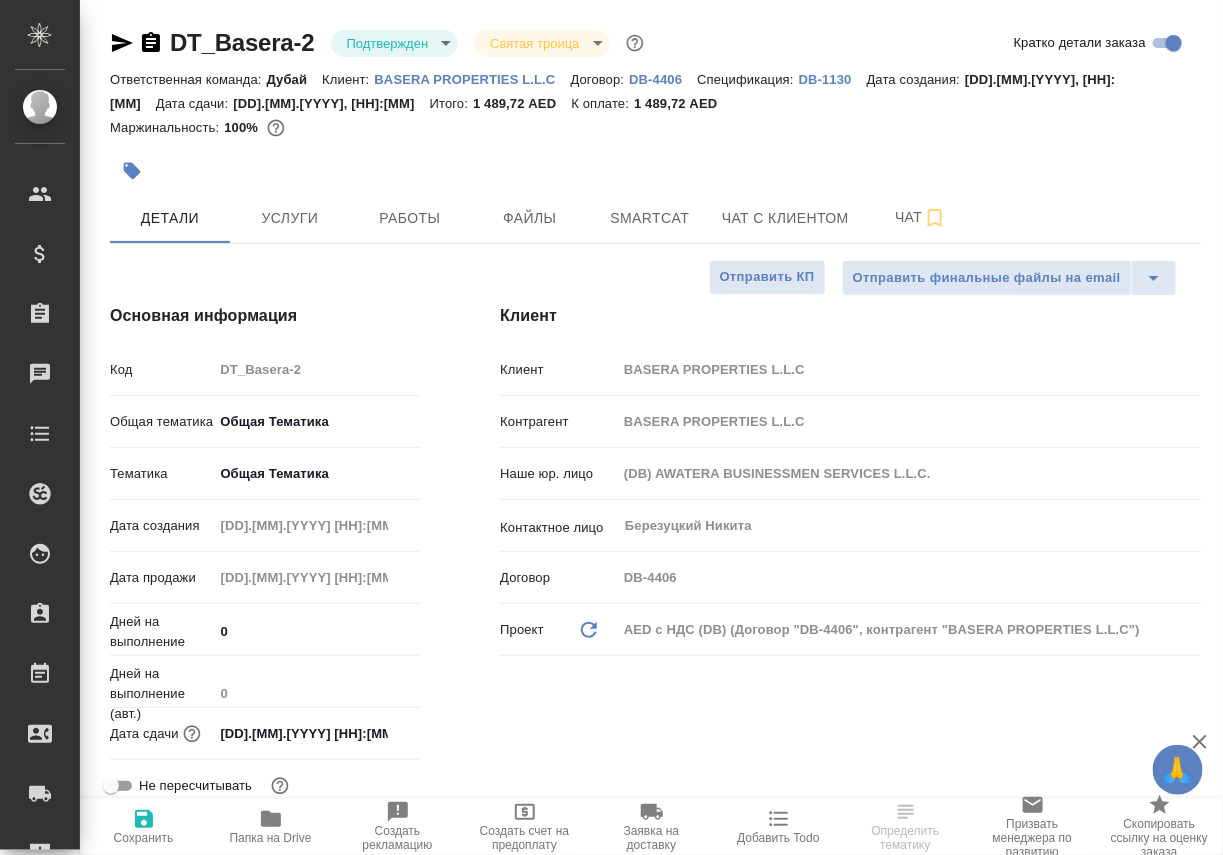 type on "x" 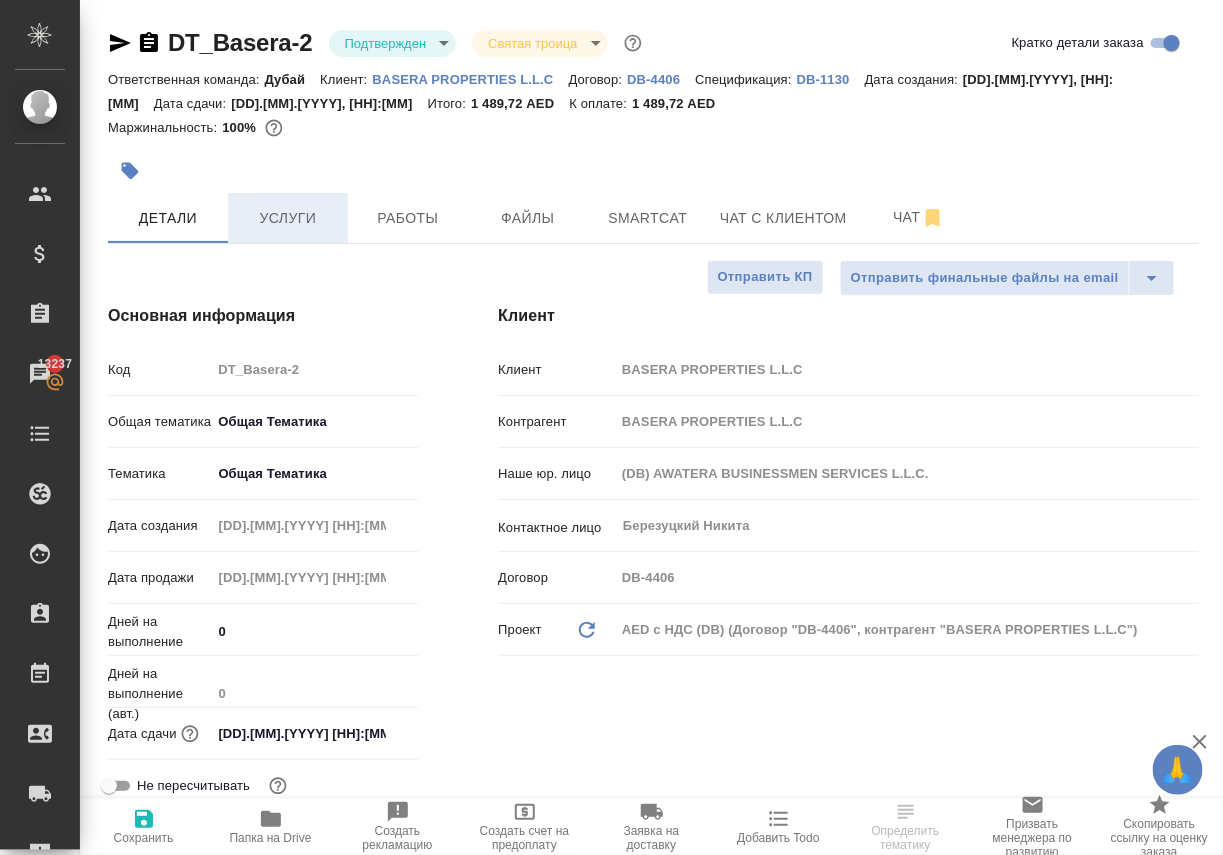 scroll, scrollTop: 0, scrollLeft: 2, axis: horizontal 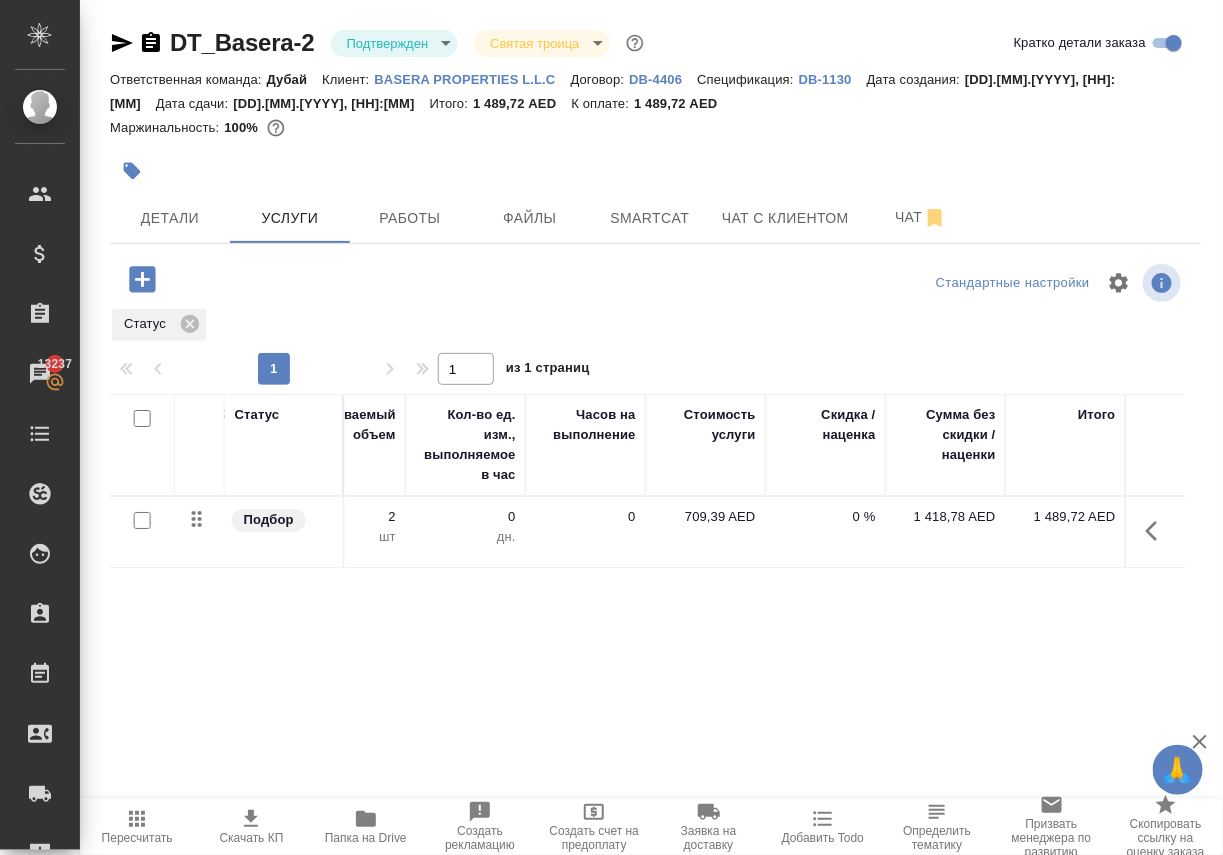 type 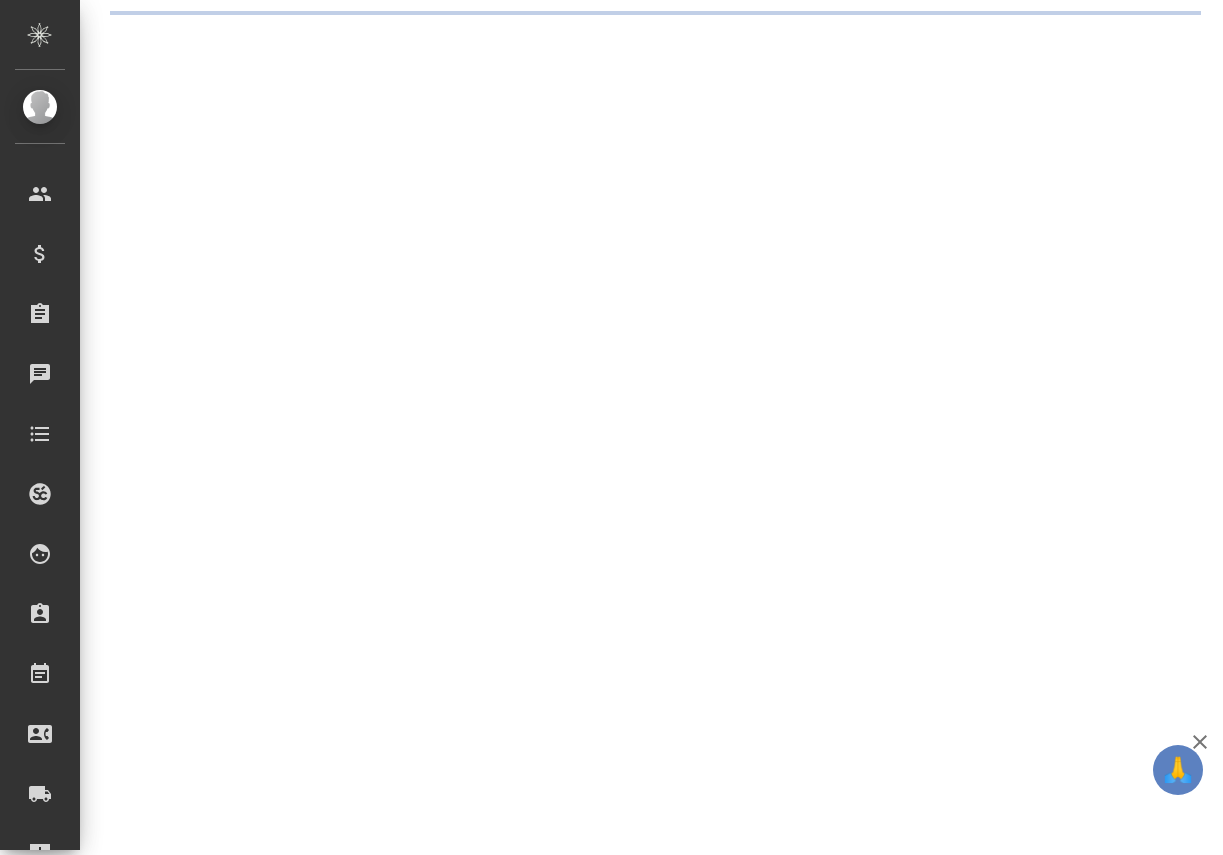 scroll, scrollTop: 0, scrollLeft: 0, axis: both 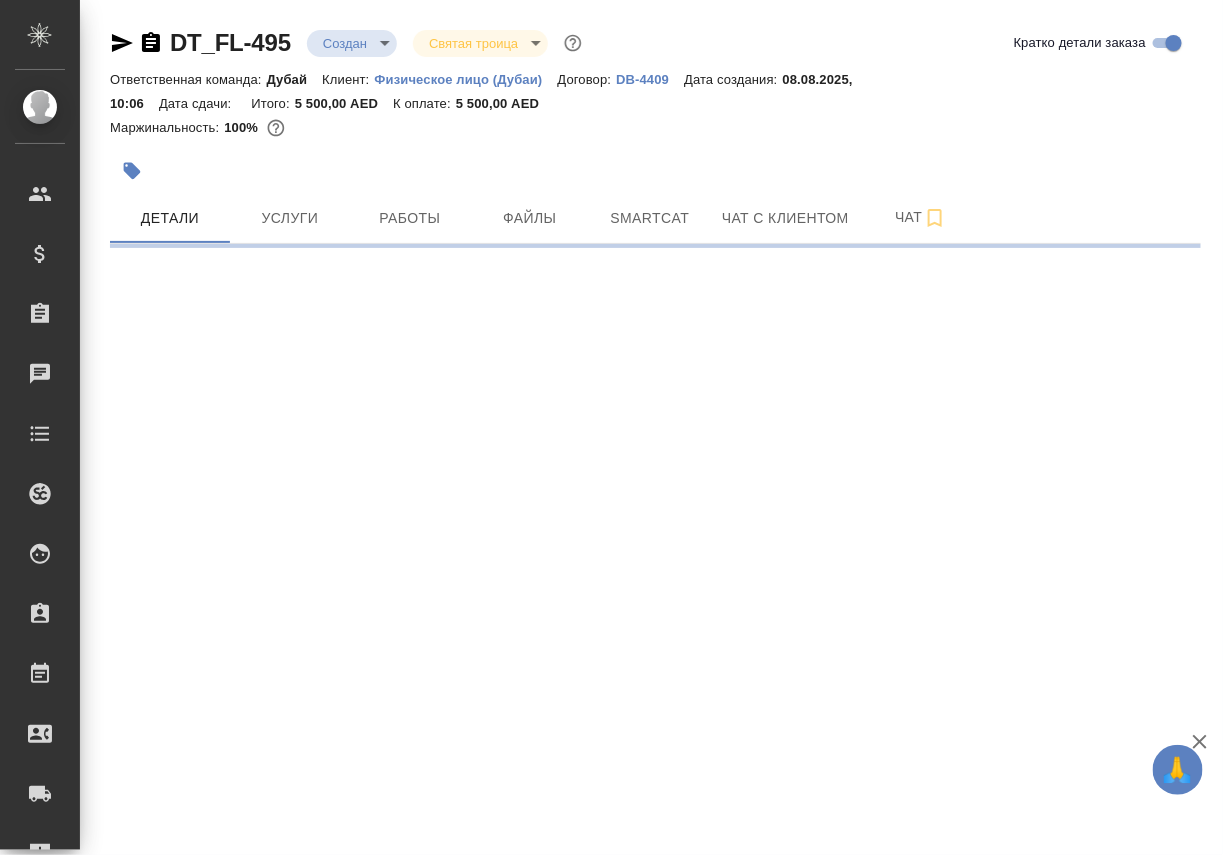 select on "RU" 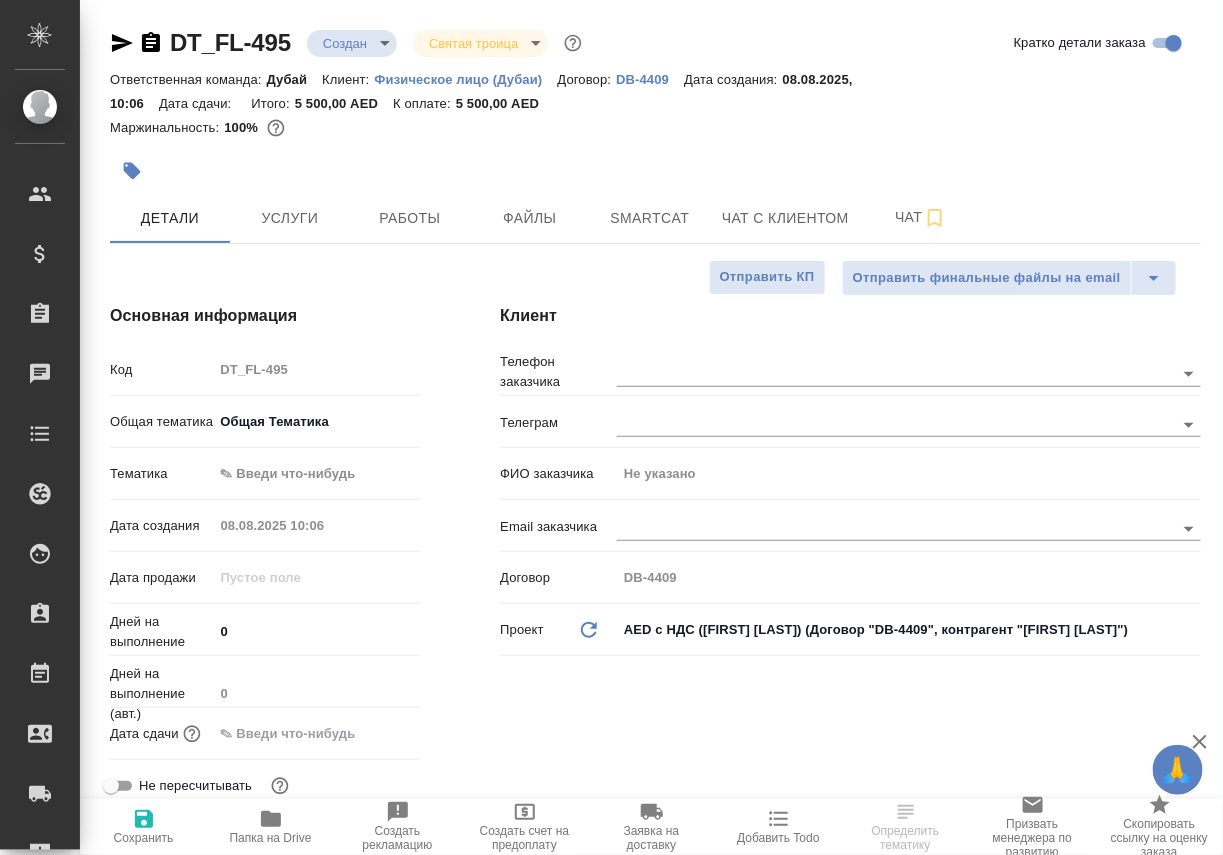 type on "x" 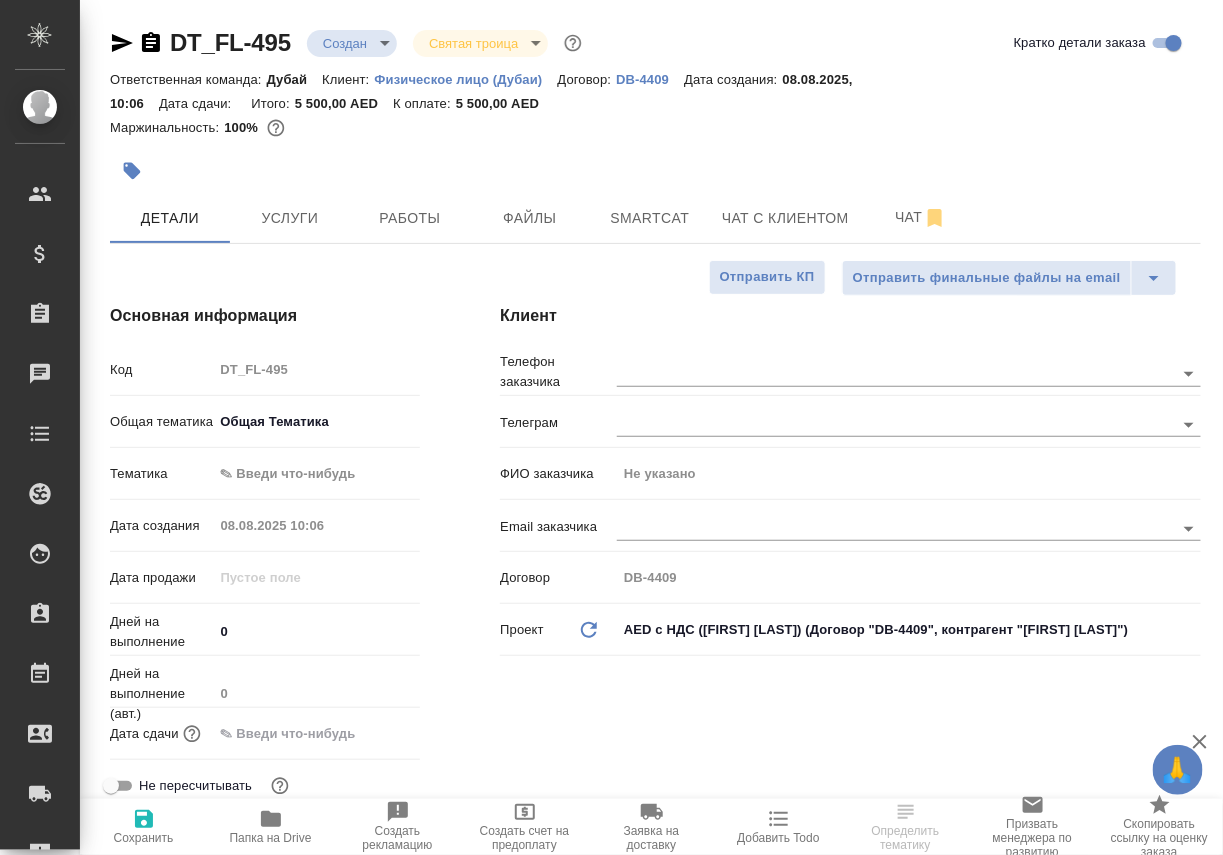 type on "Solokha Petro" 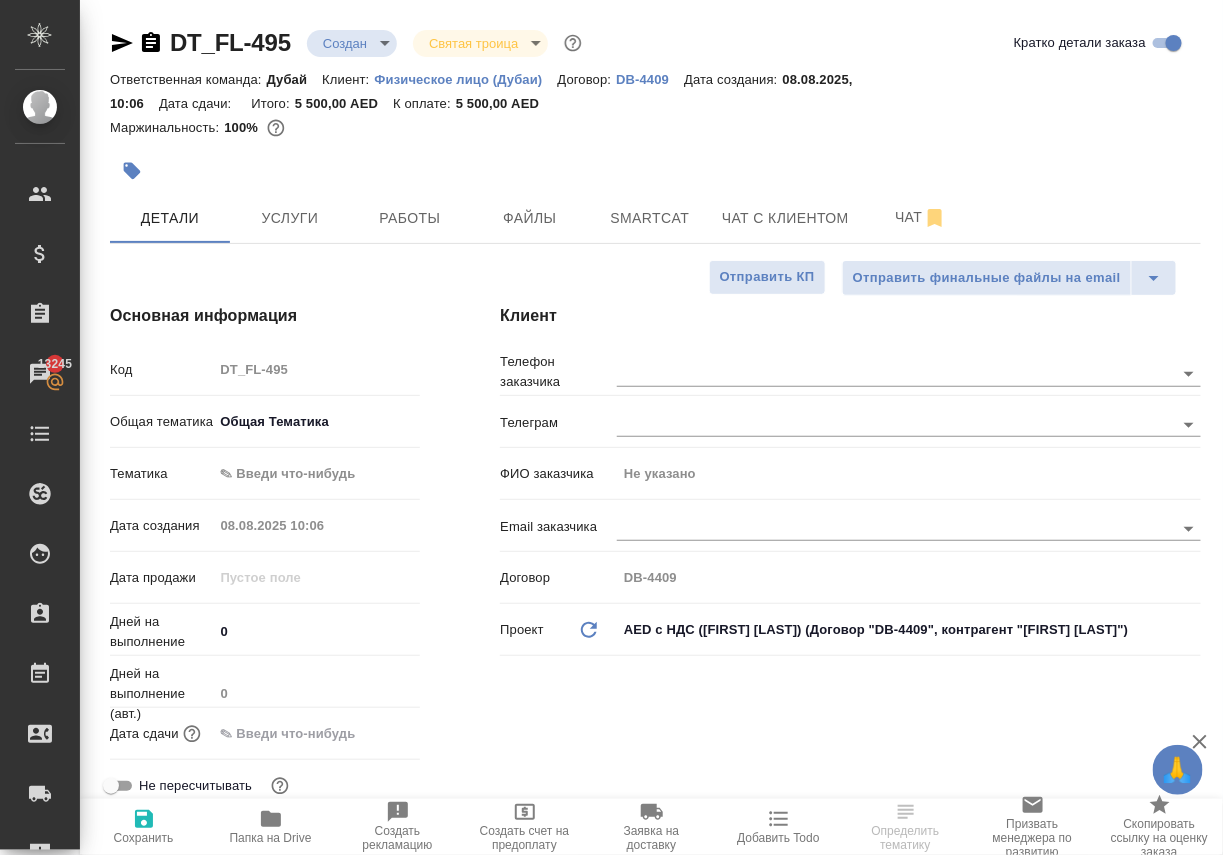 click on "Физическое лицо (Дубаи)" at bounding box center [466, 79] 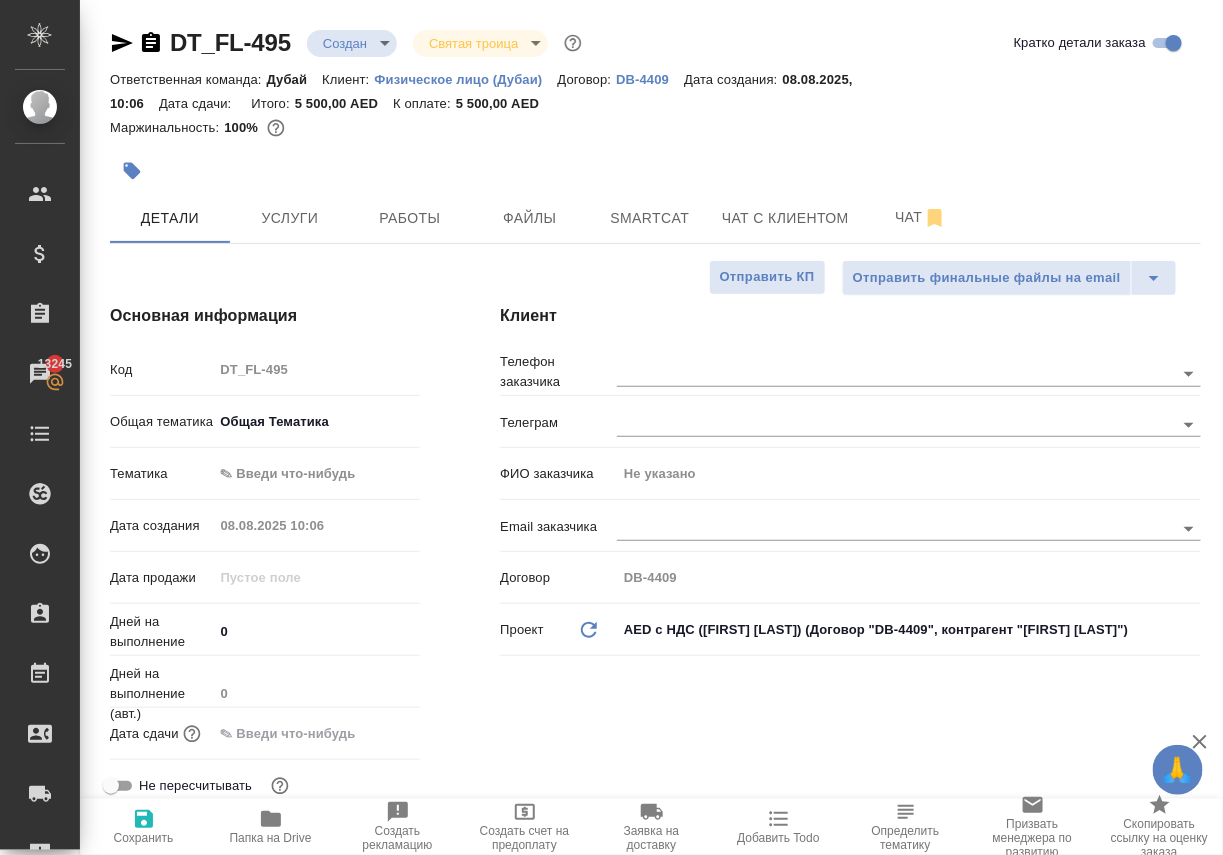 type on "x" 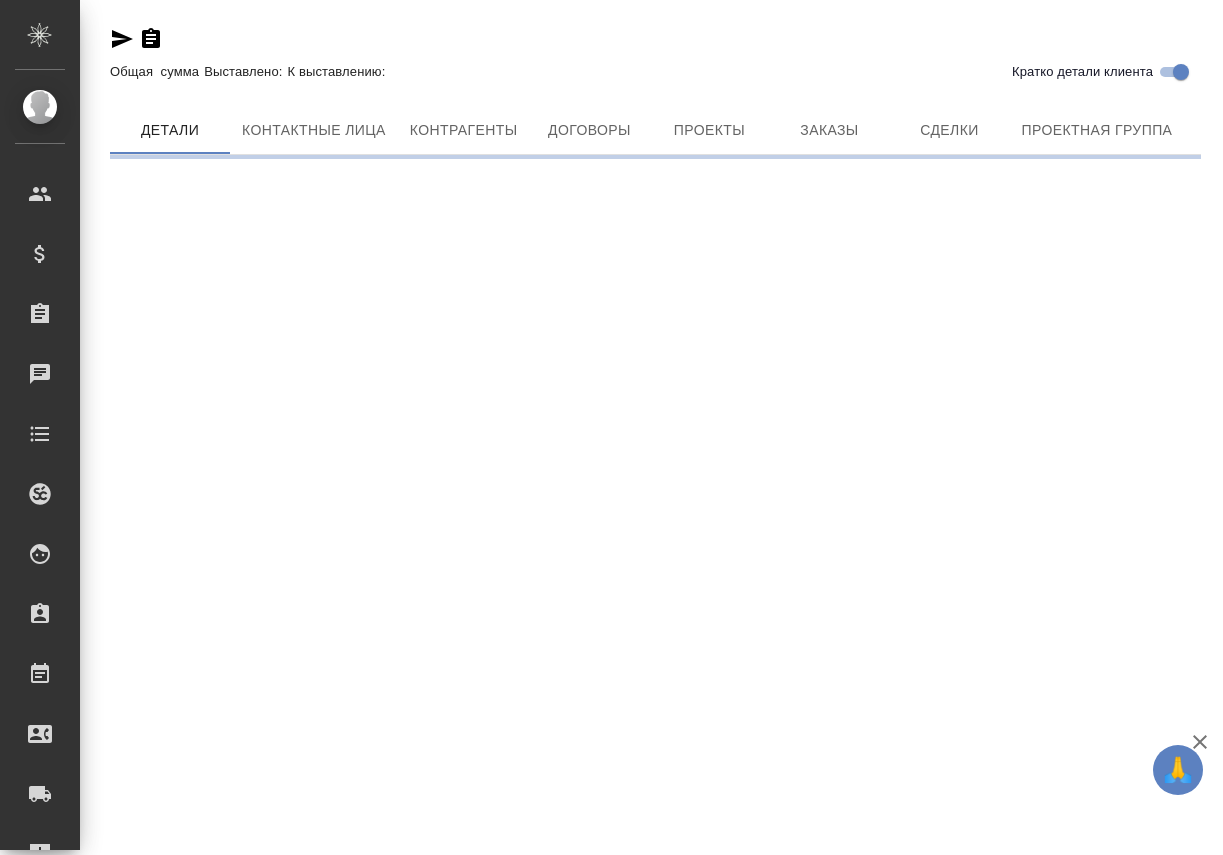 scroll, scrollTop: 0, scrollLeft: 0, axis: both 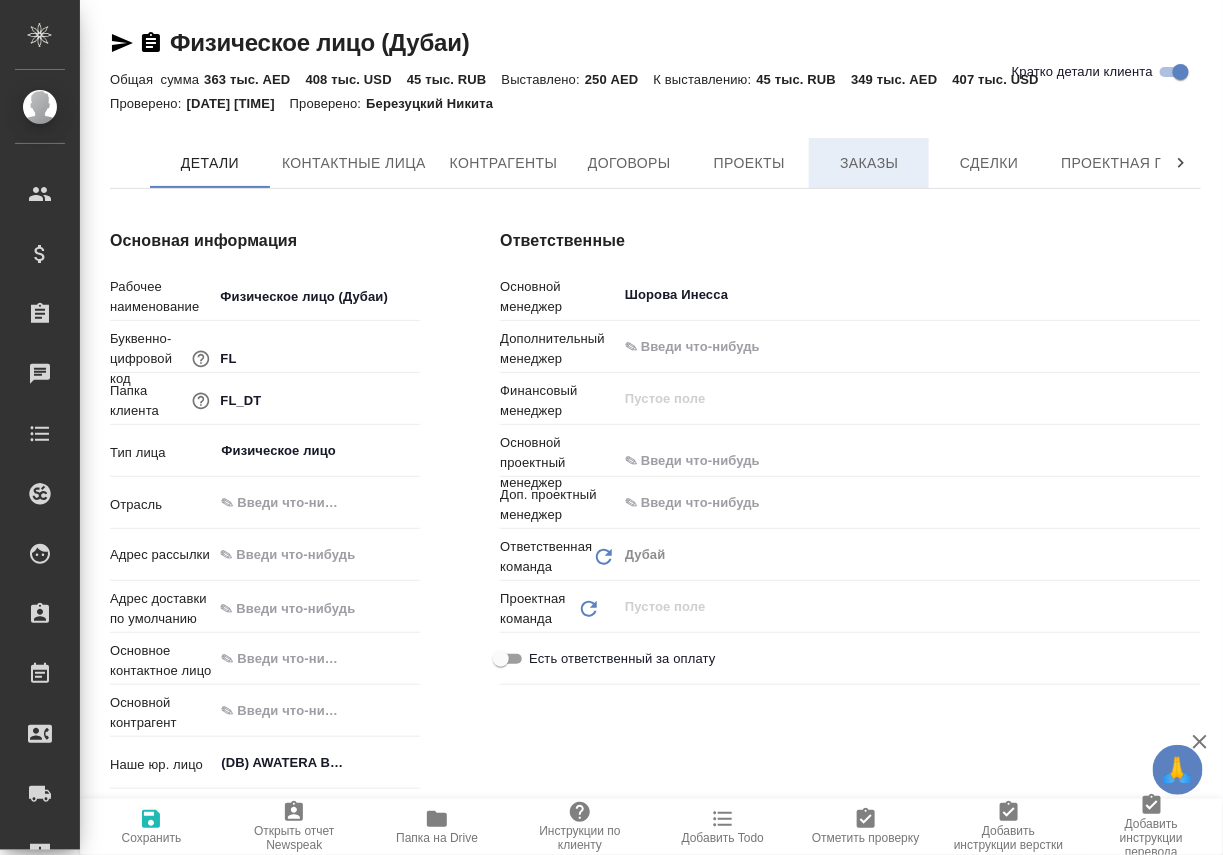 type on "x" 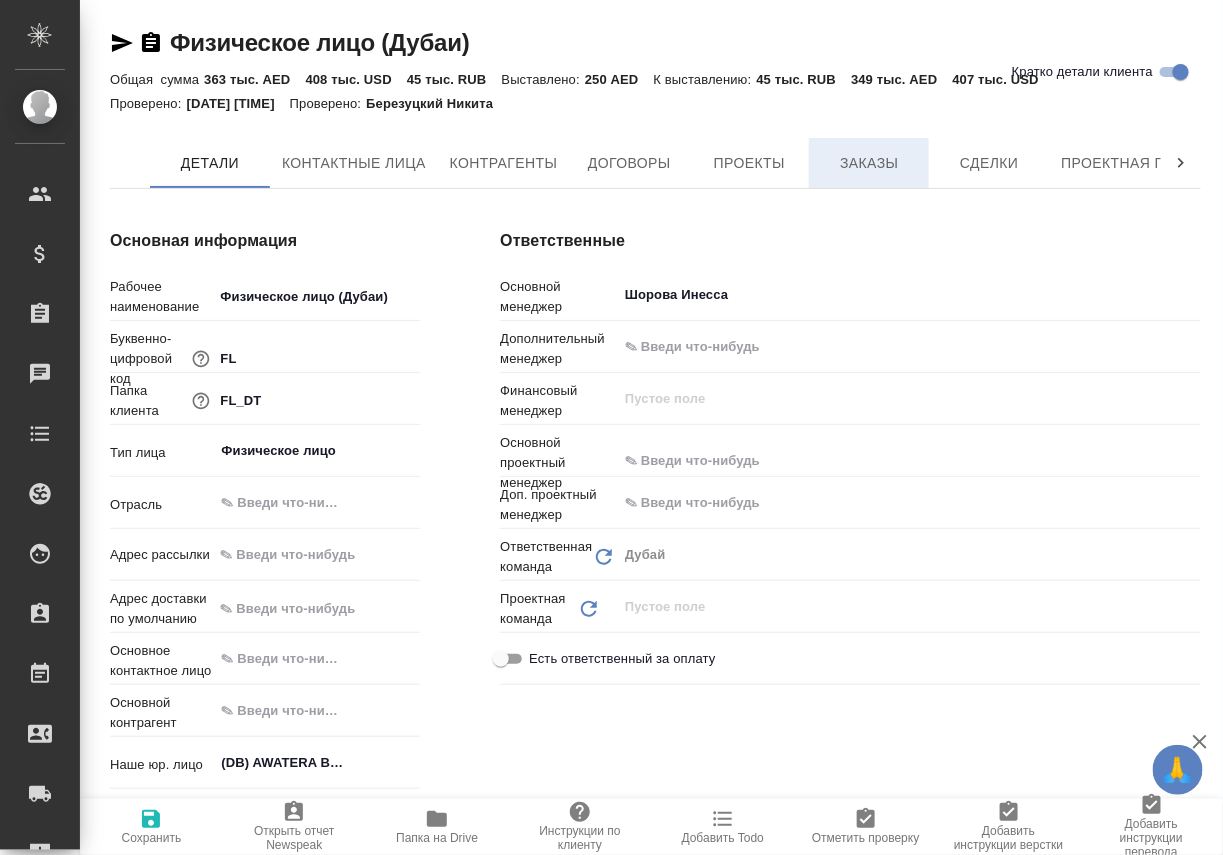 type on "x" 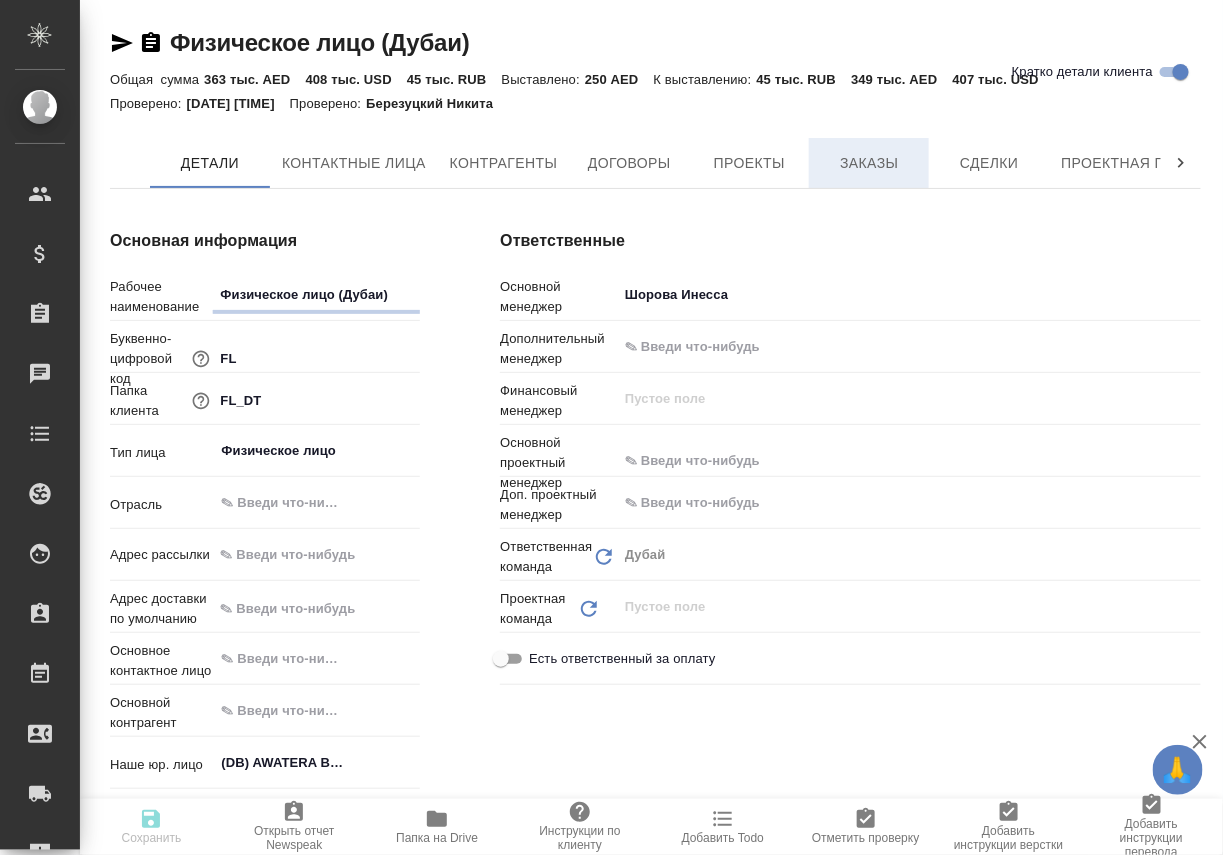 click on "Заказы" at bounding box center (869, 163) 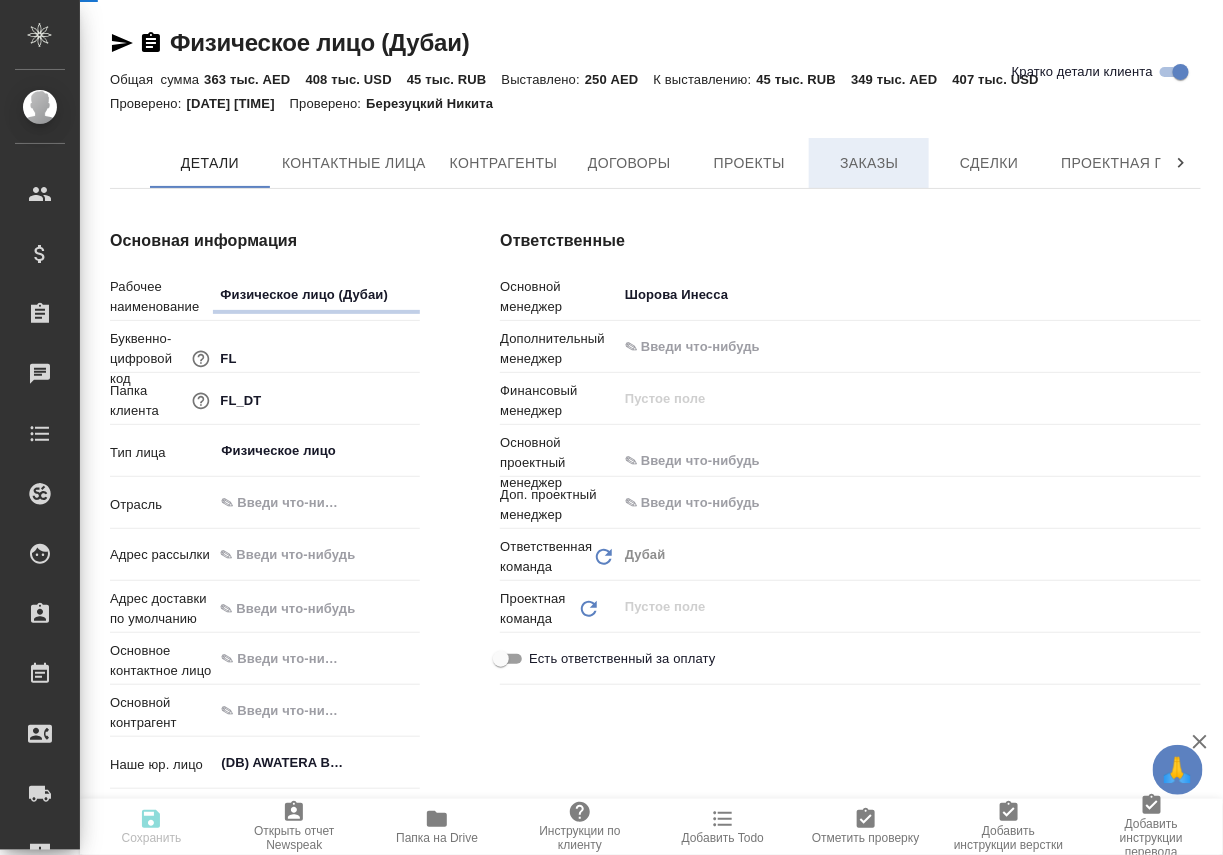 type on "x" 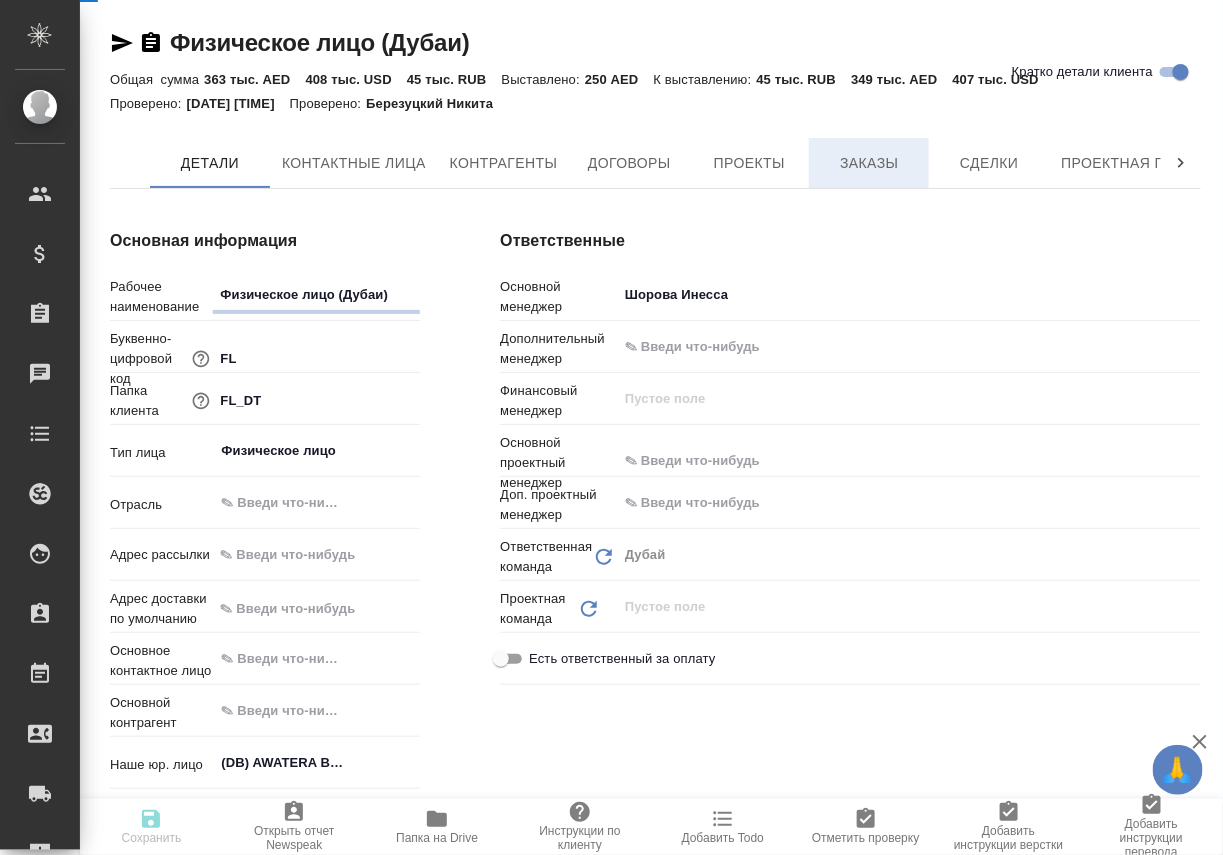 type on "x" 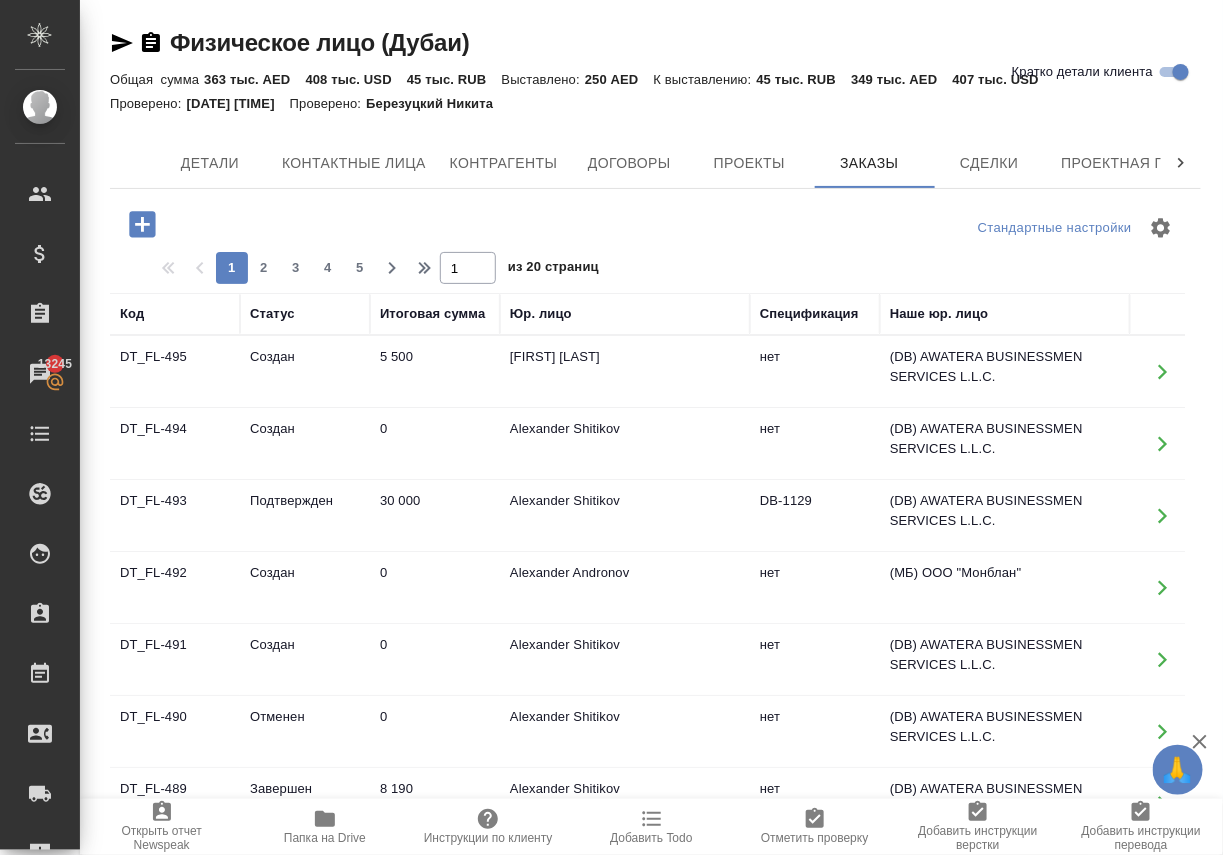 scroll, scrollTop: 0, scrollLeft: 0, axis: both 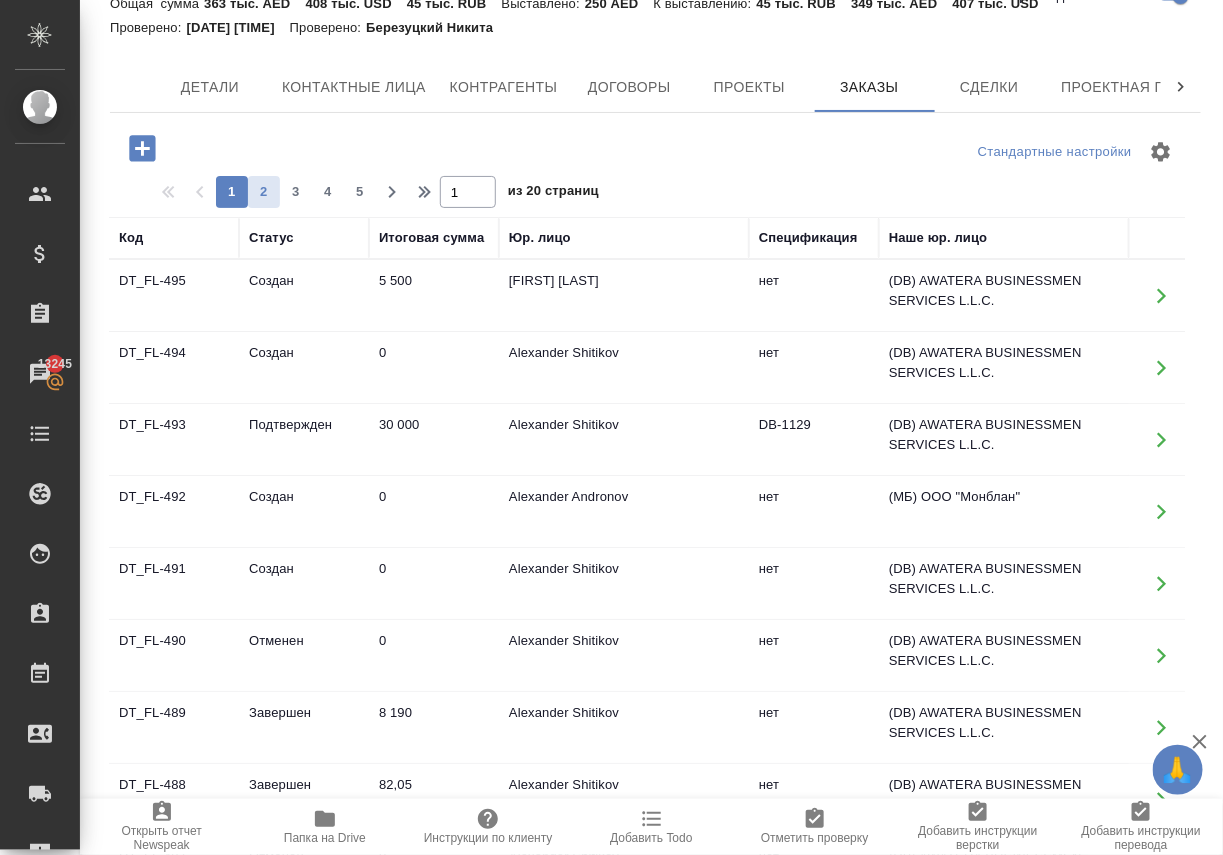 click on "2" at bounding box center [264, 192] 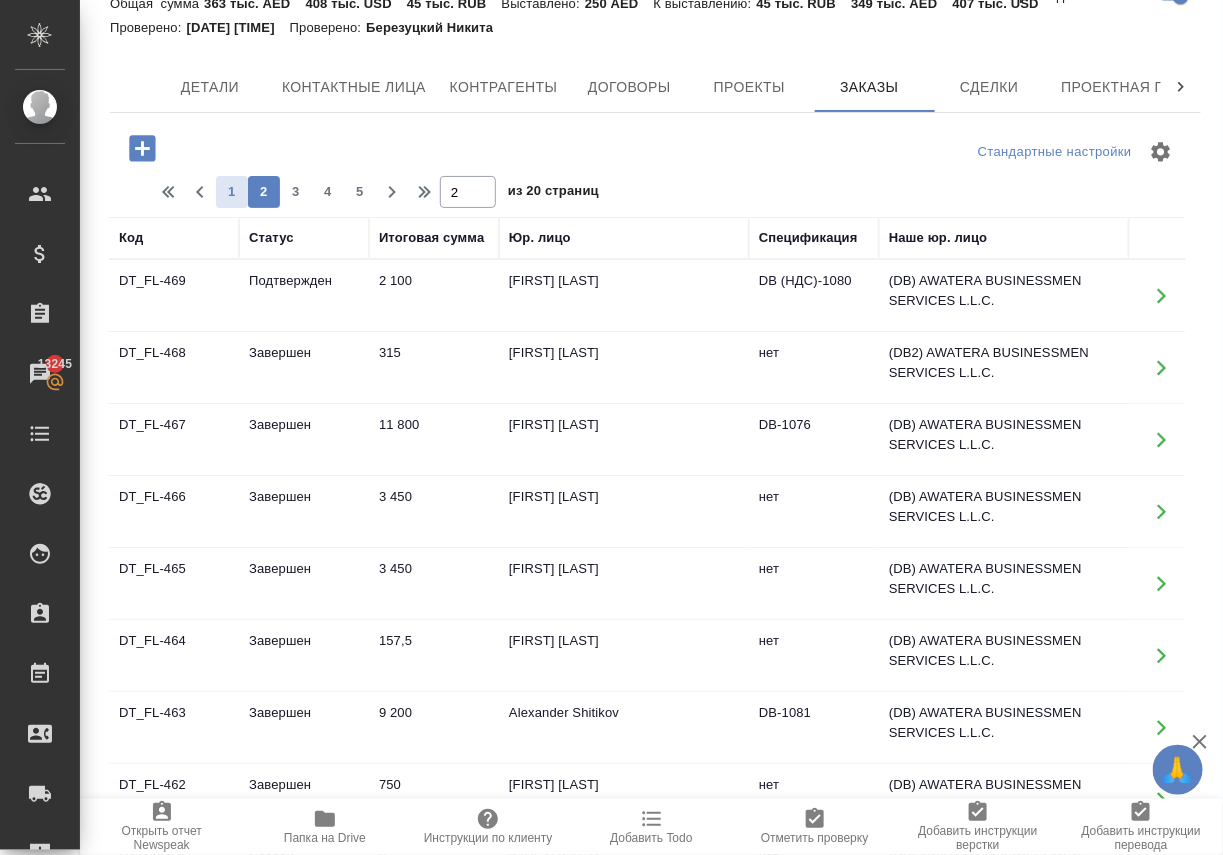 scroll, scrollTop: 0, scrollLeft: 1, axis: horizontal 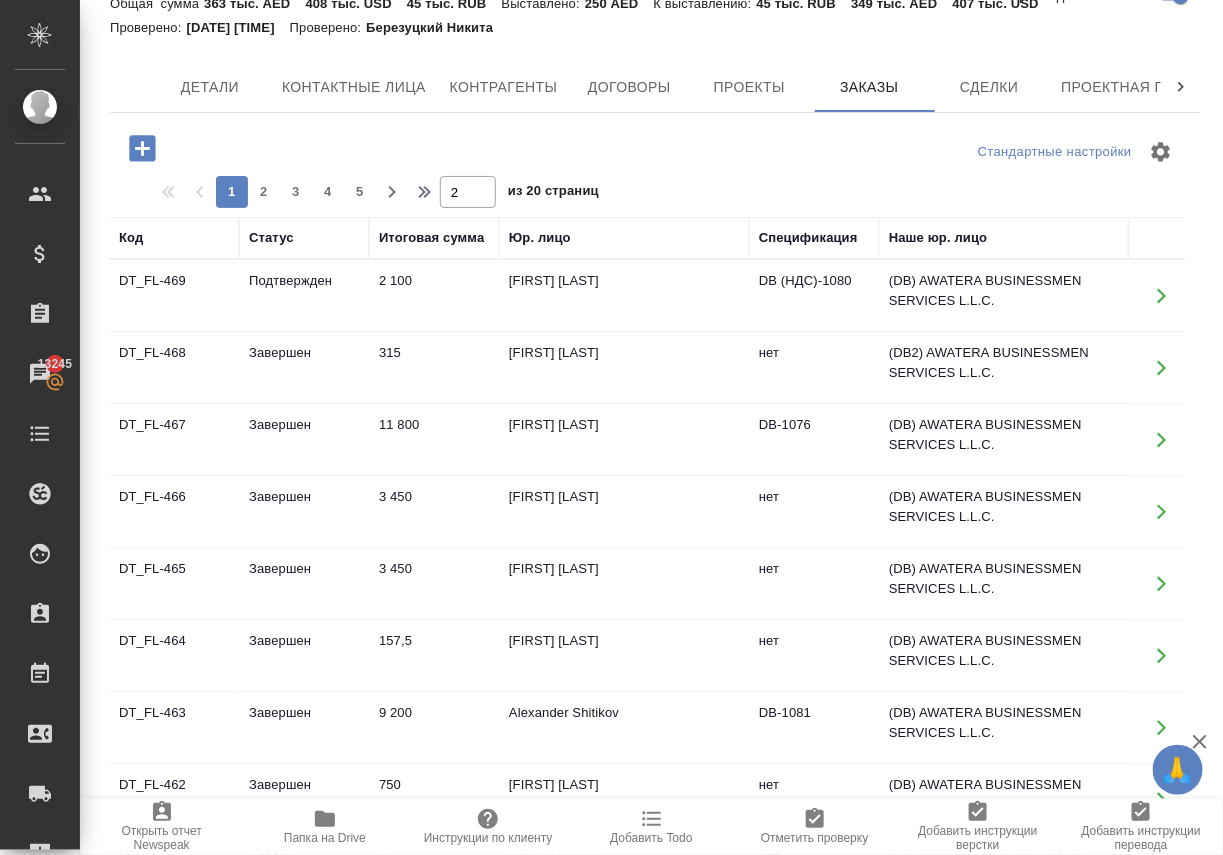 type on "1" 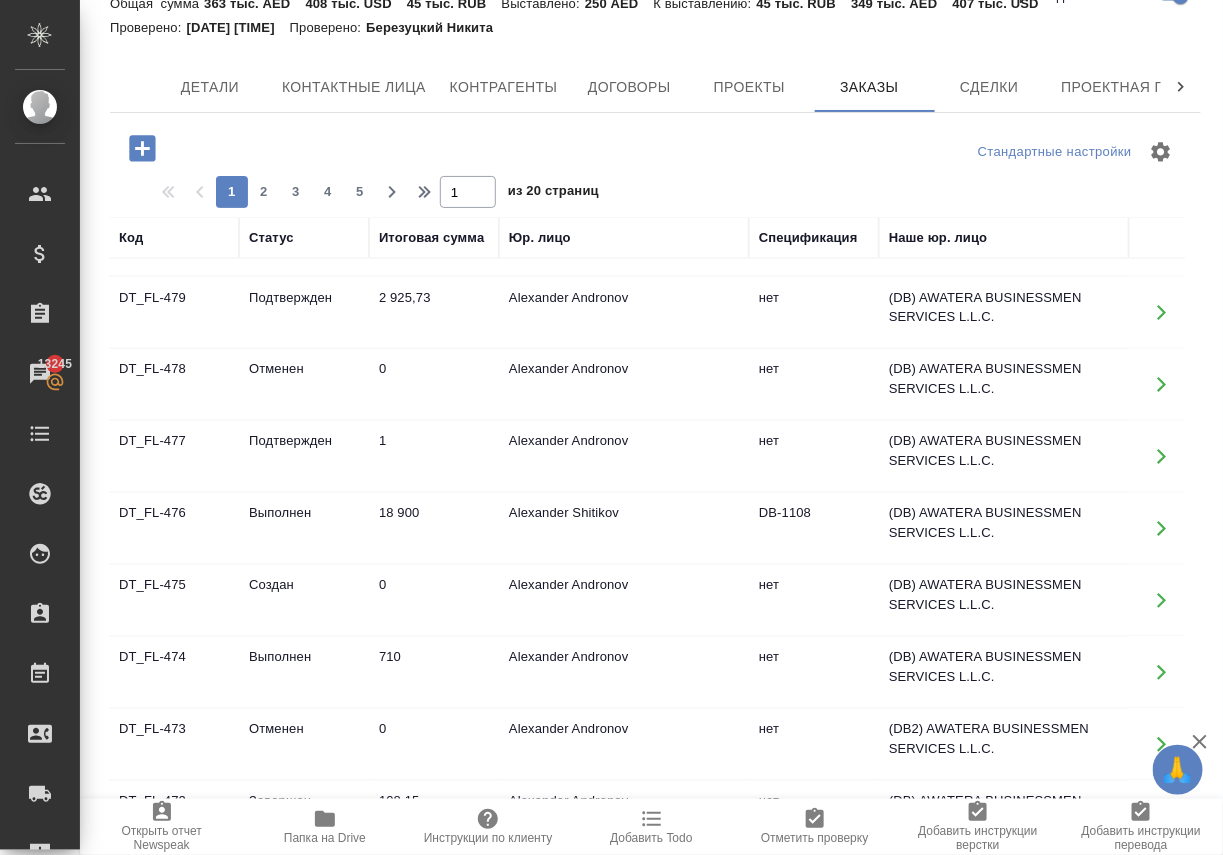 scroll, scrollTop: 1068, scrollLeft: 1, axis: both 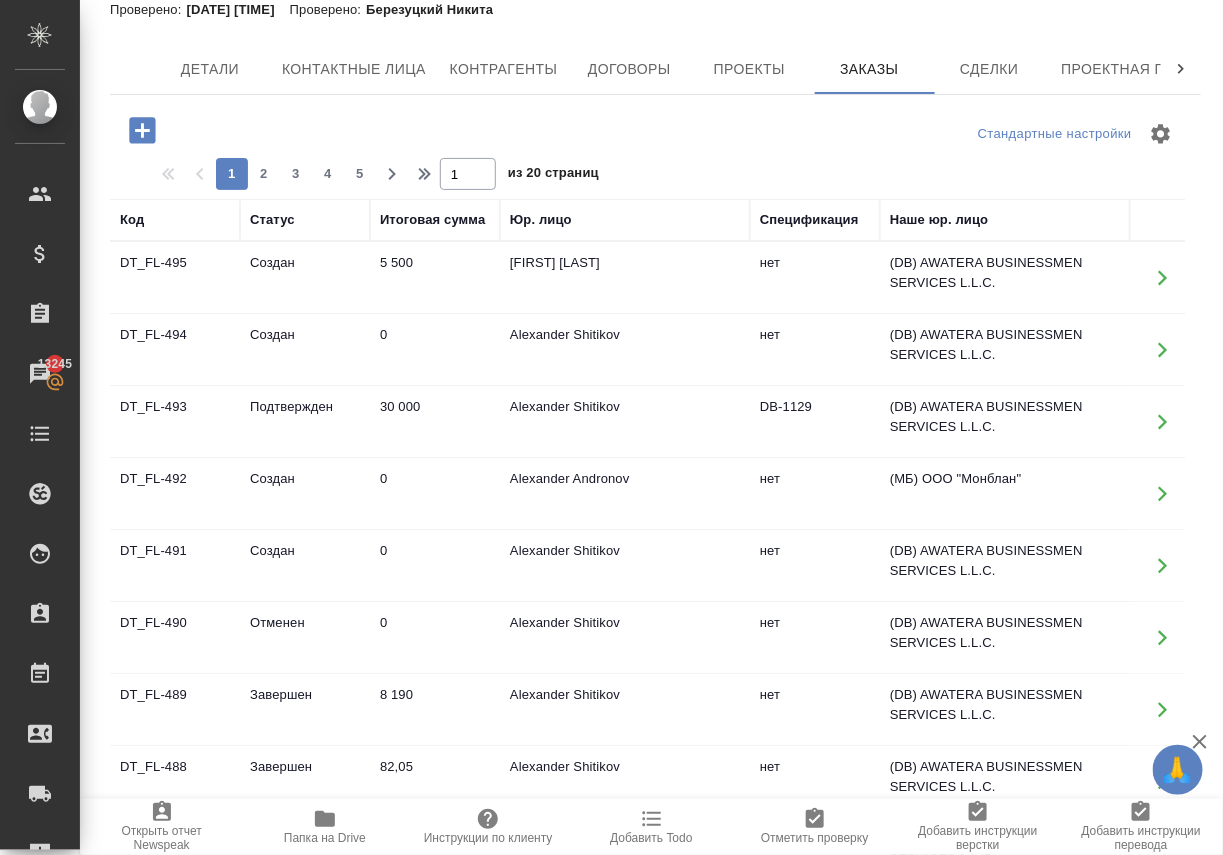 click 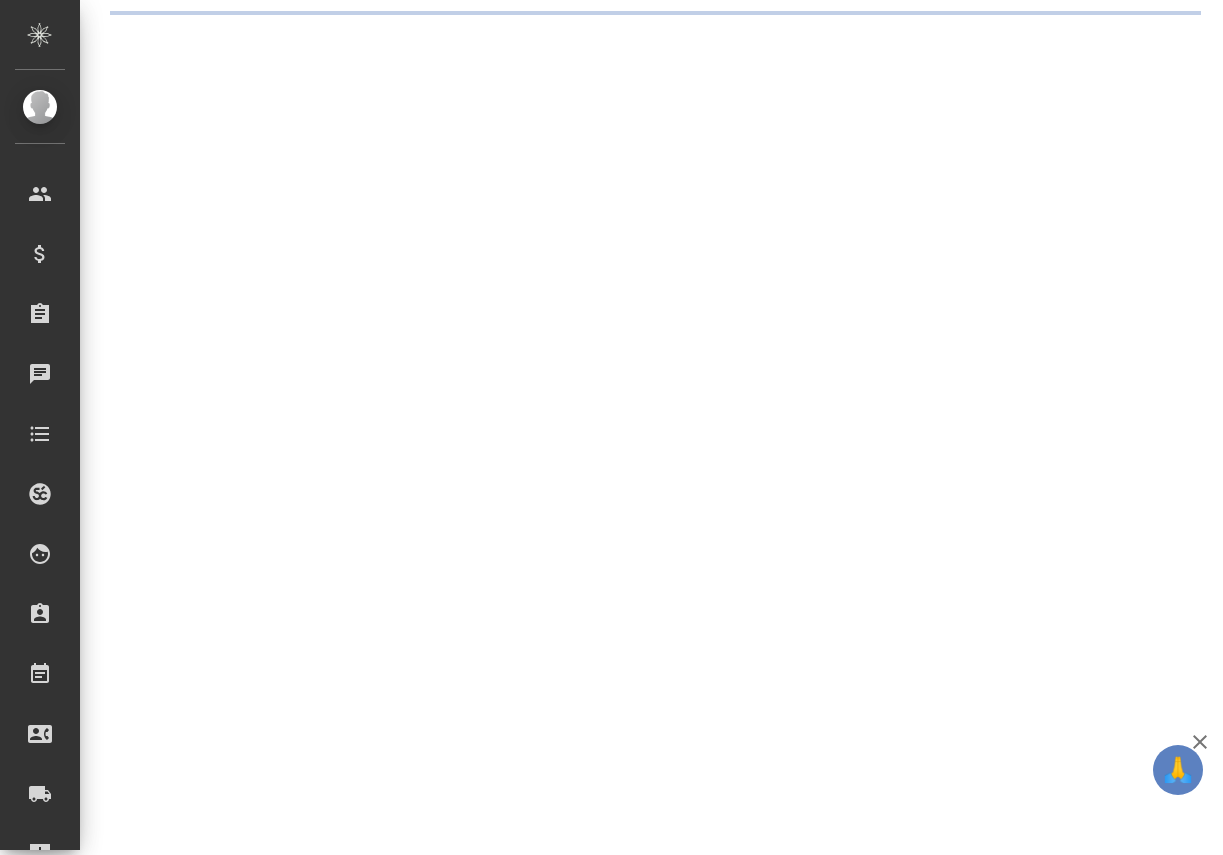 scroll, scrollTop: 0, scrollLeft: 0, axis: both 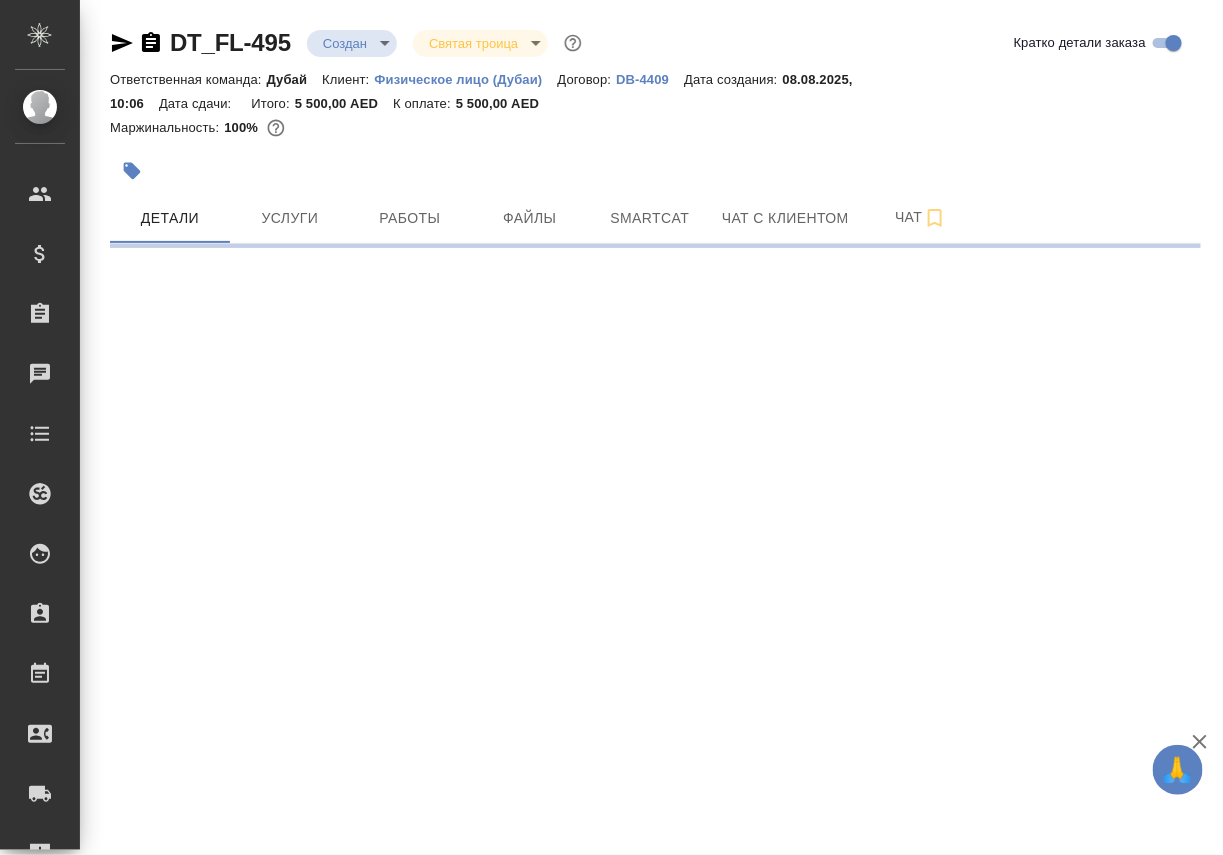 select on "RU" 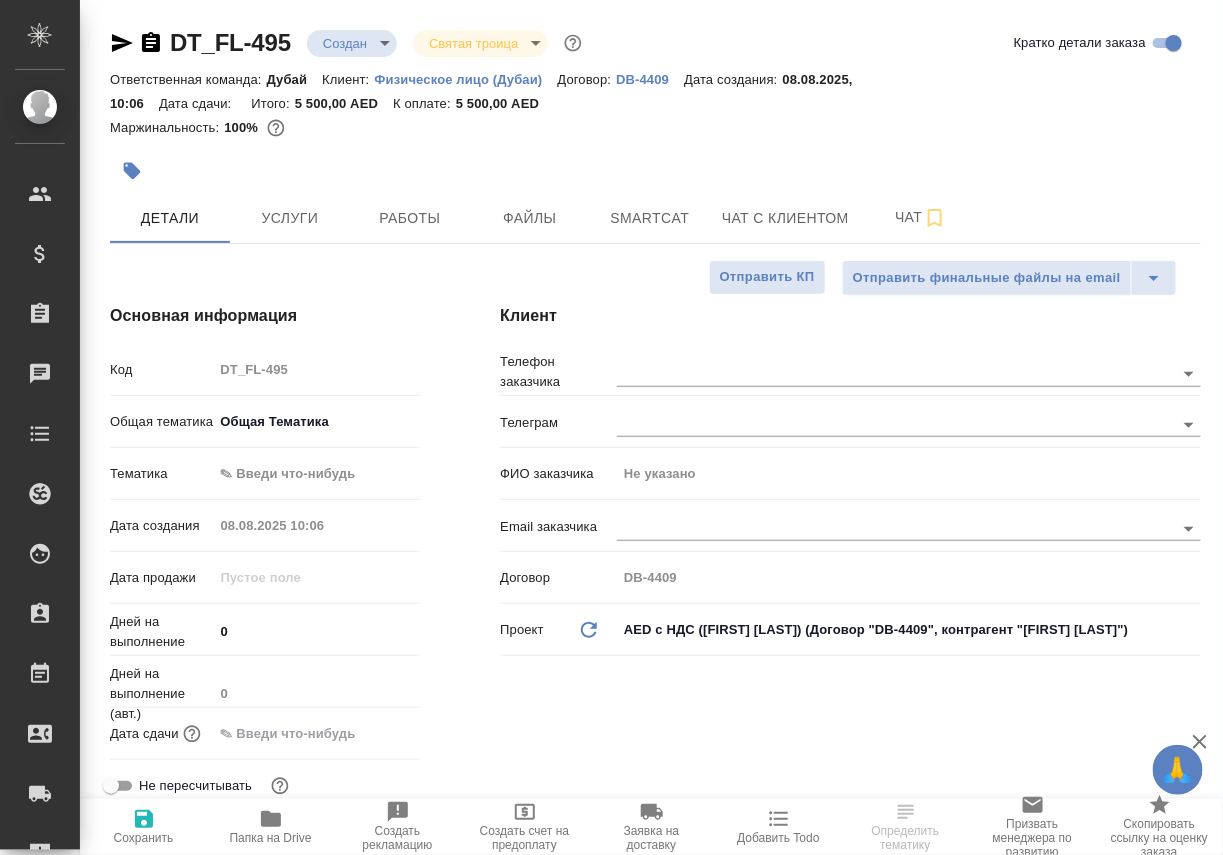 type on "x" 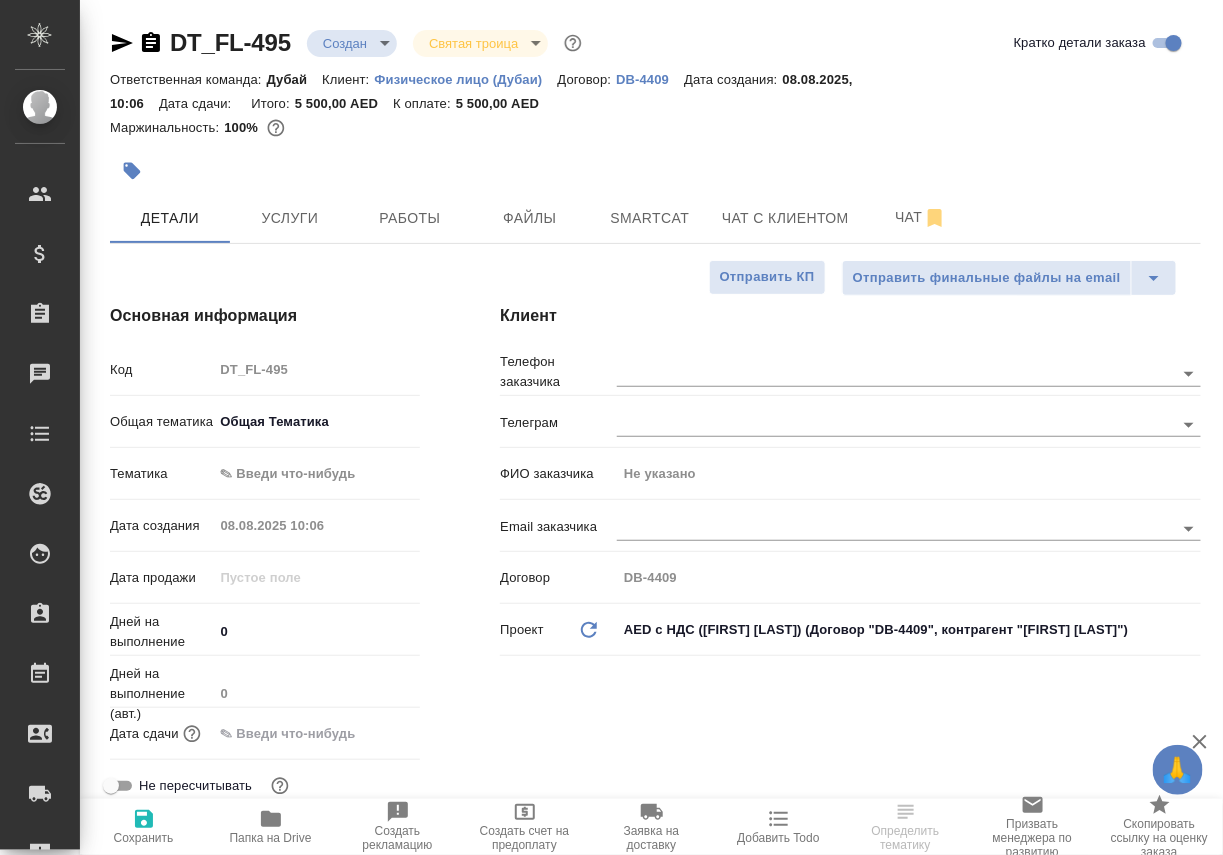 type on "x" 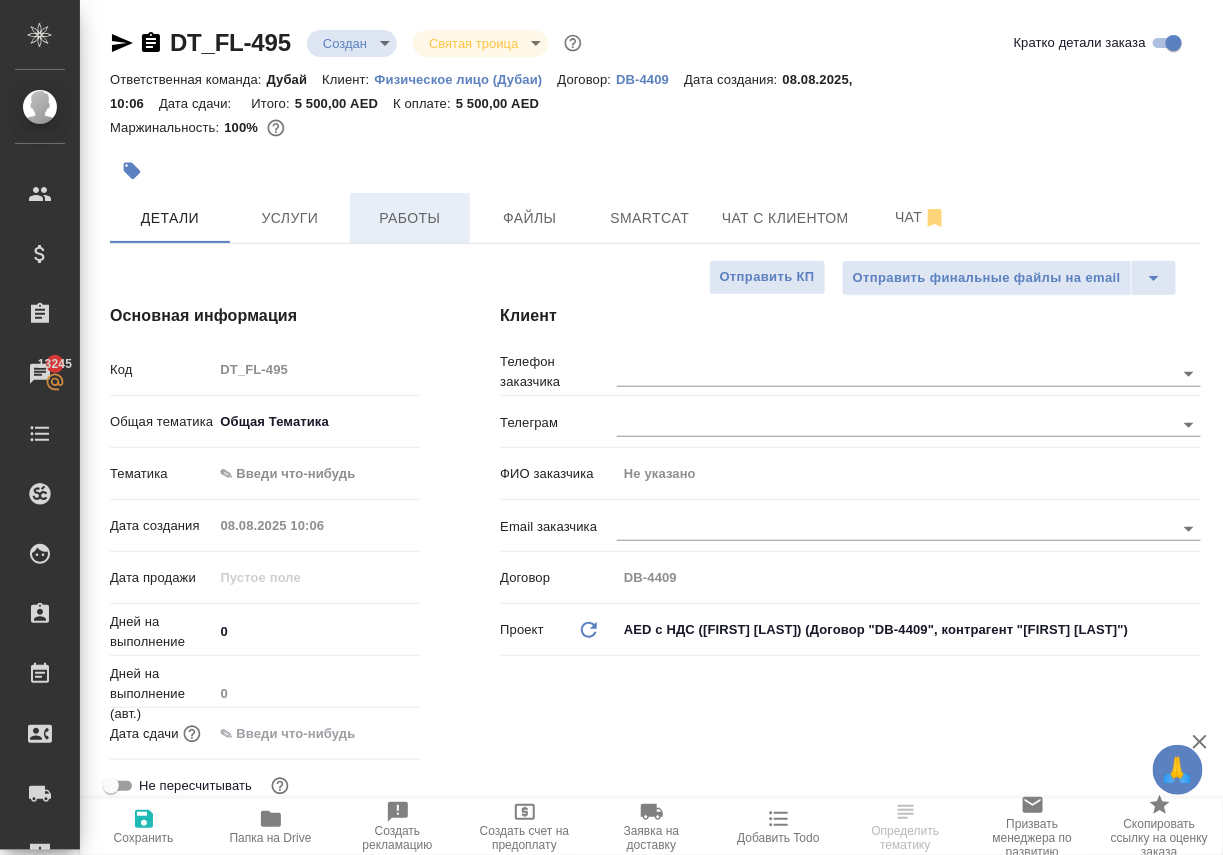 click on "Работы" at bounding box center (410, 218) 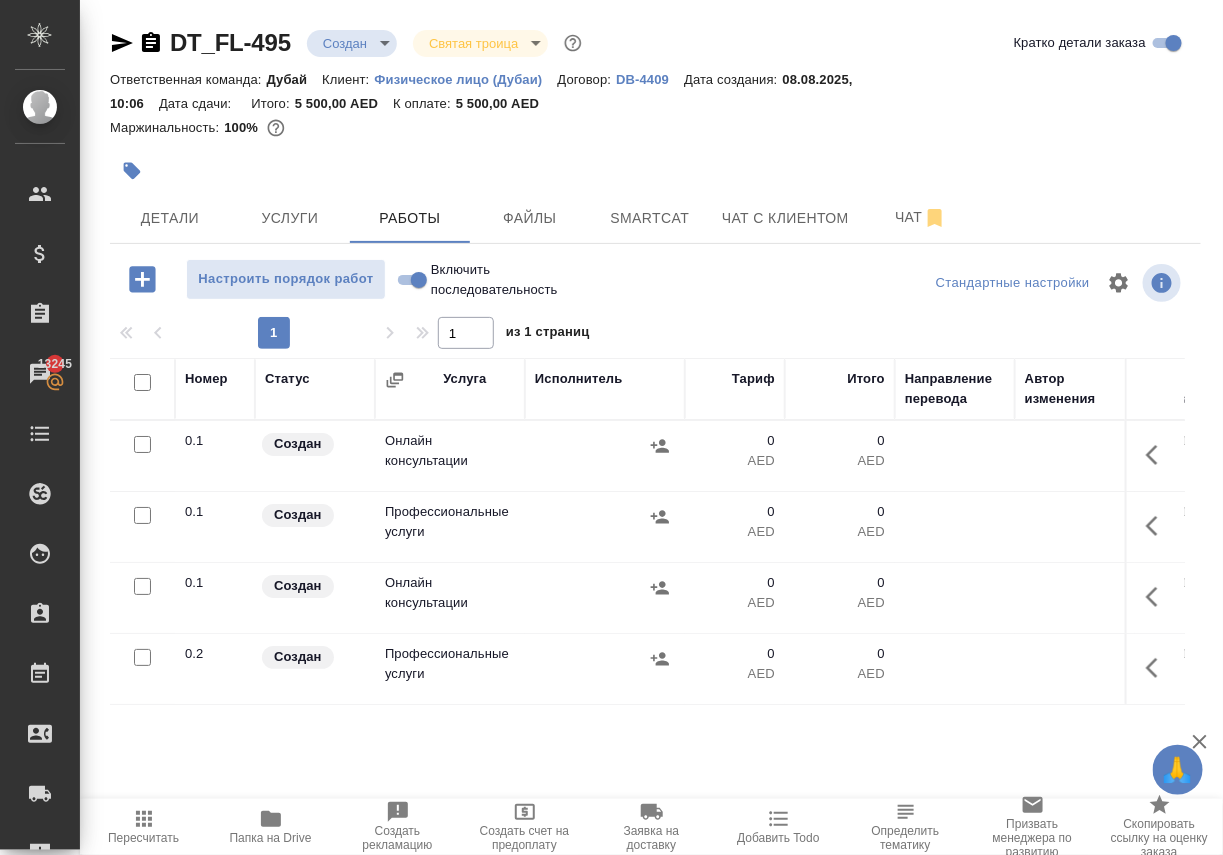 scroll, scrollTop: 0, scrollLeft: 0, axis: both 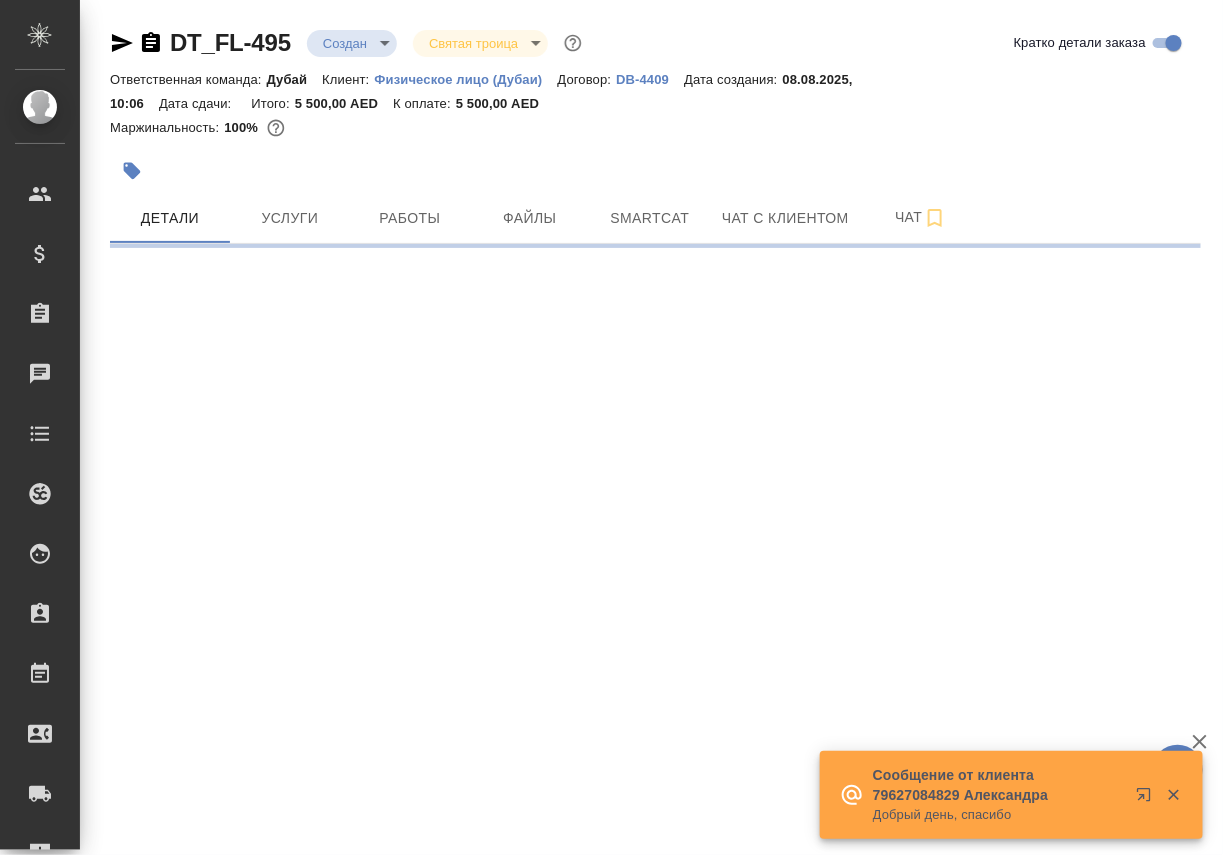 select on "RU" 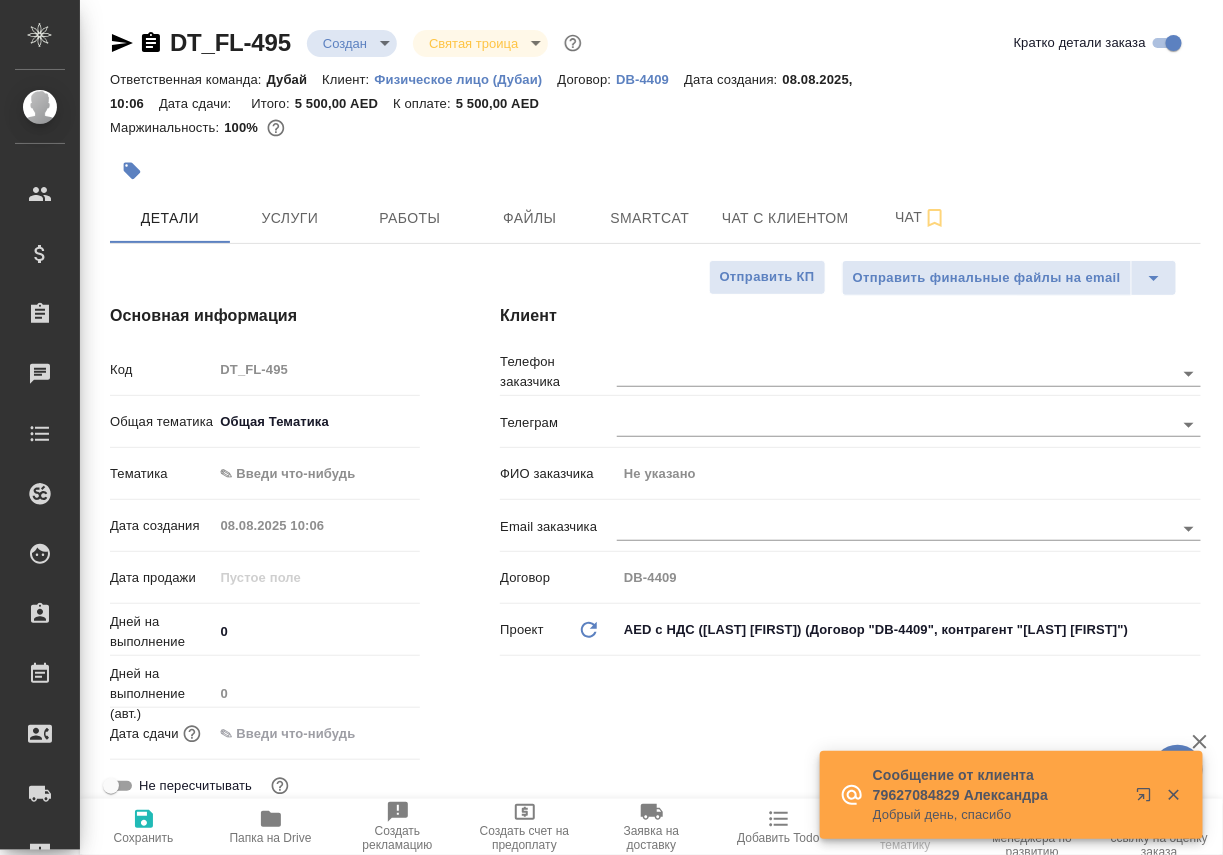 type on "x" 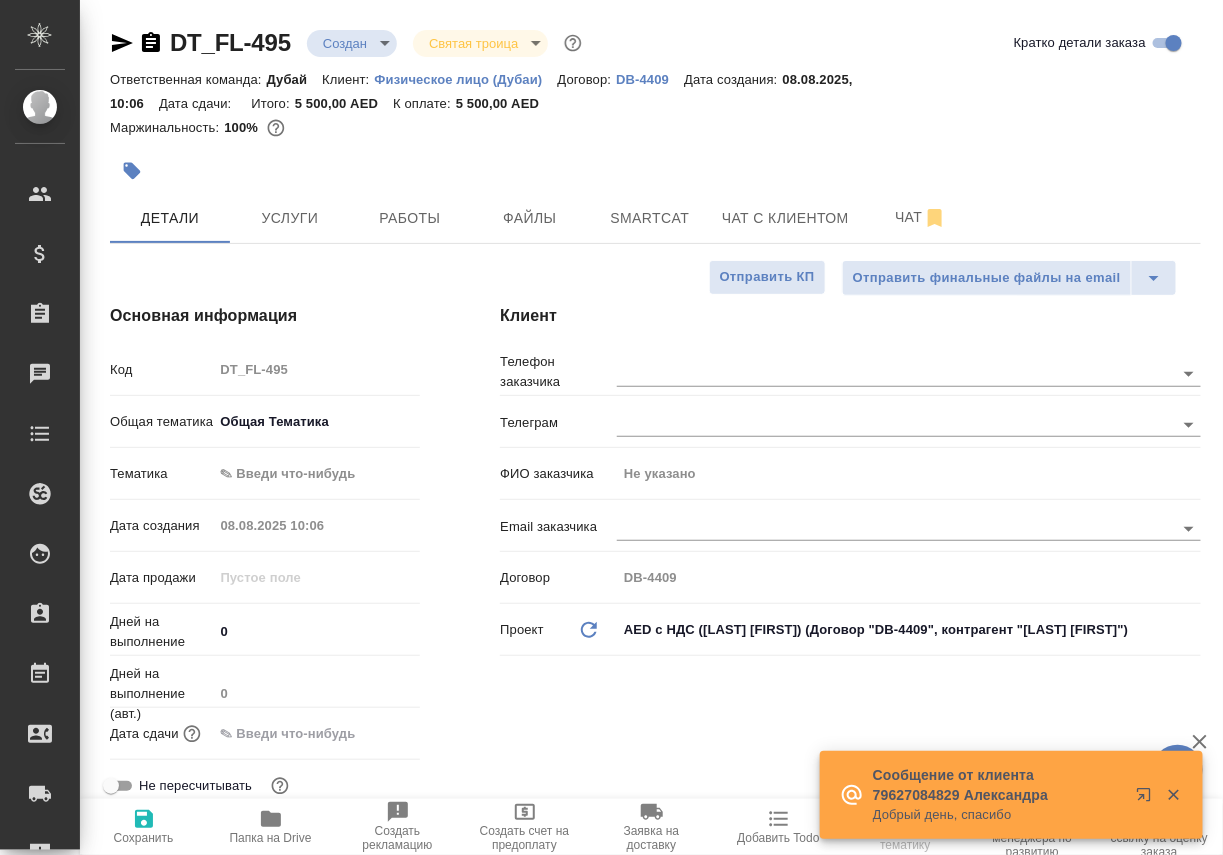 type on "x" 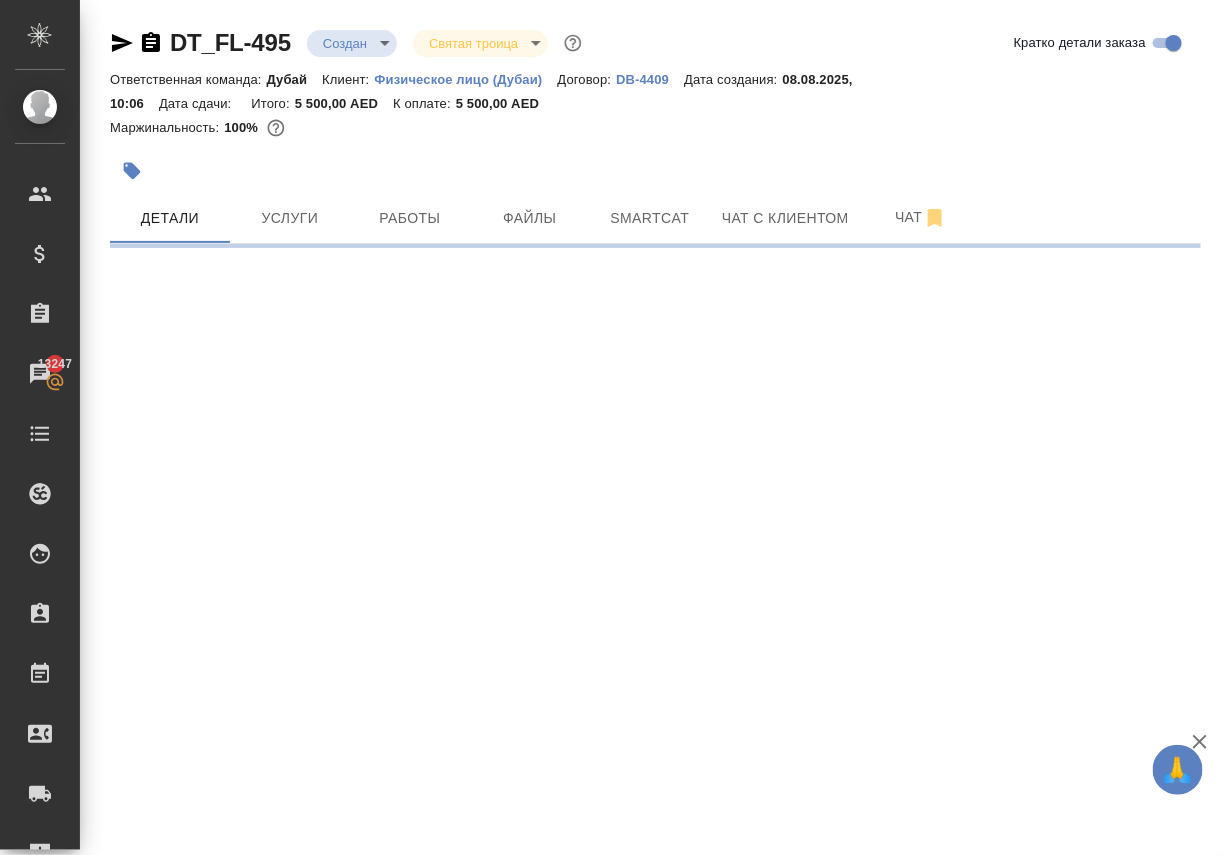 select on "RU" 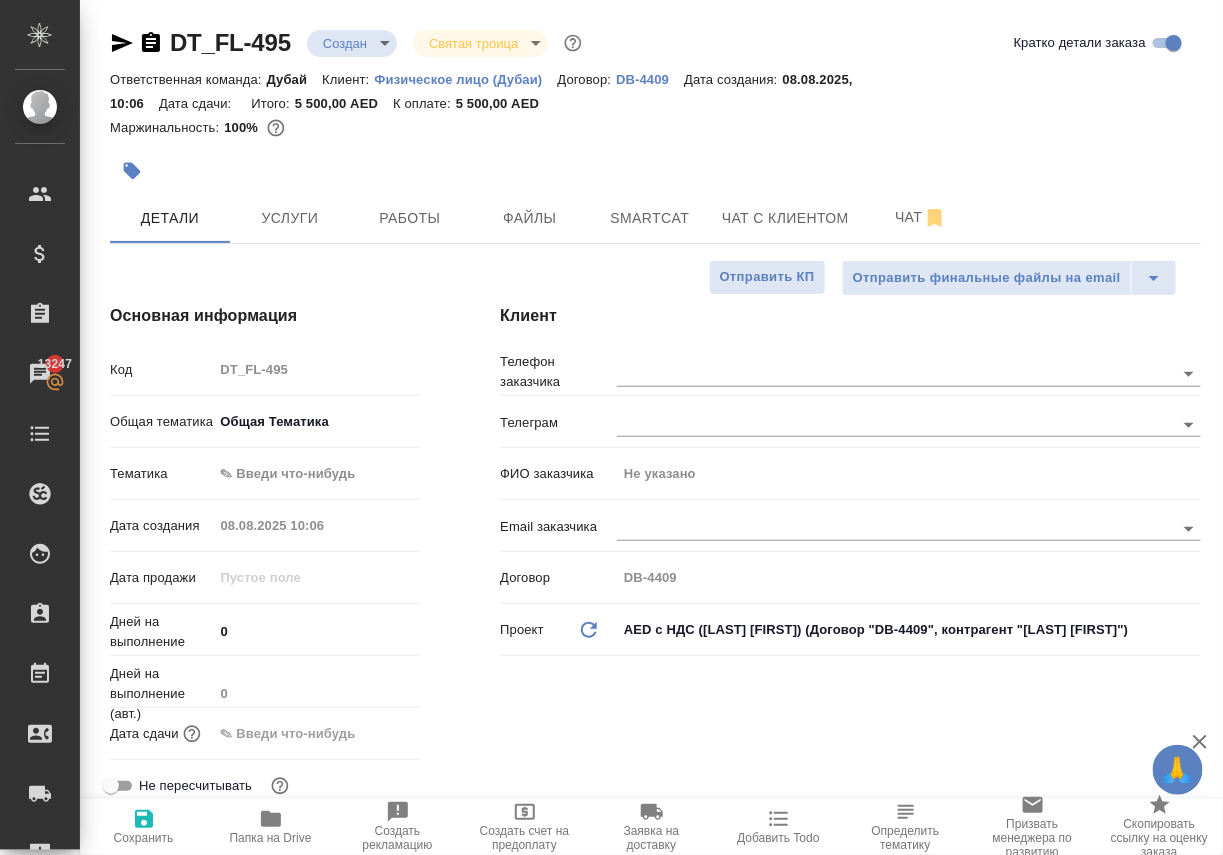 type on "x" 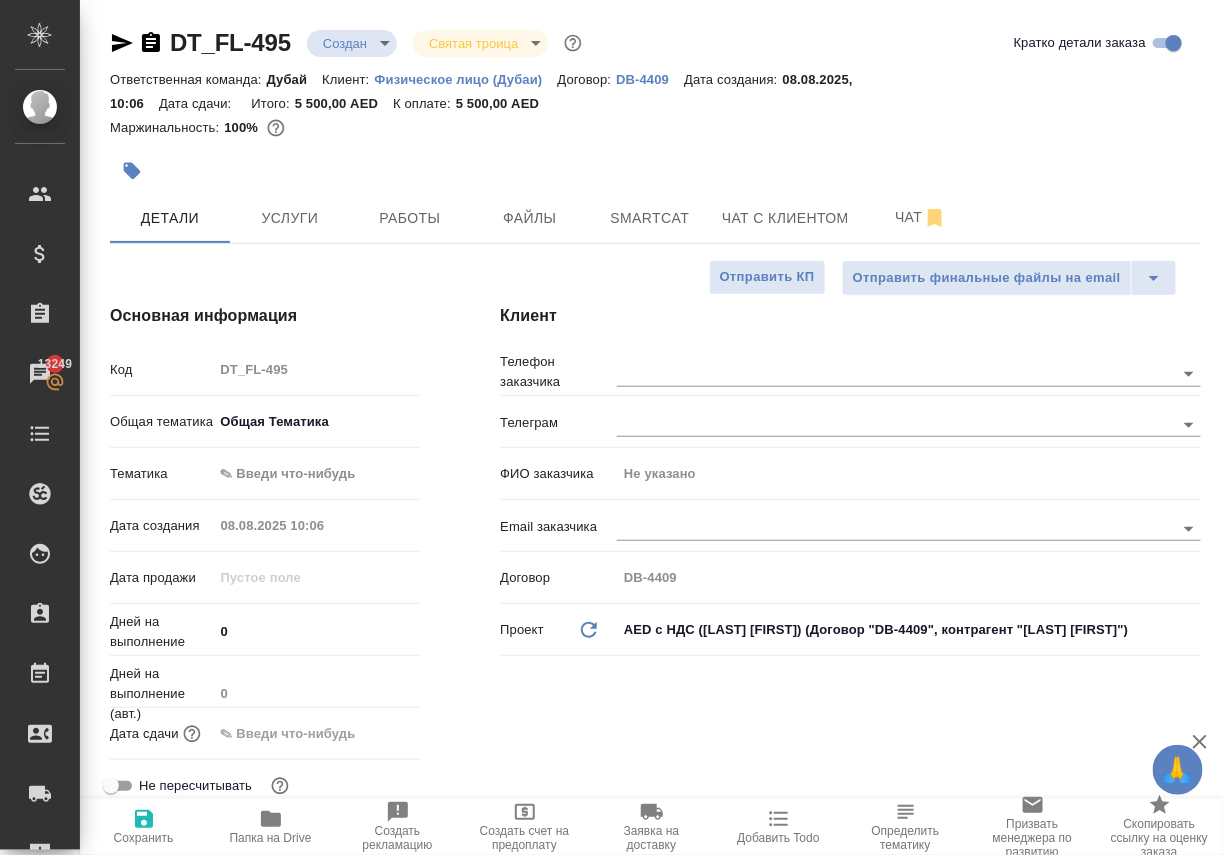 type on "x" 